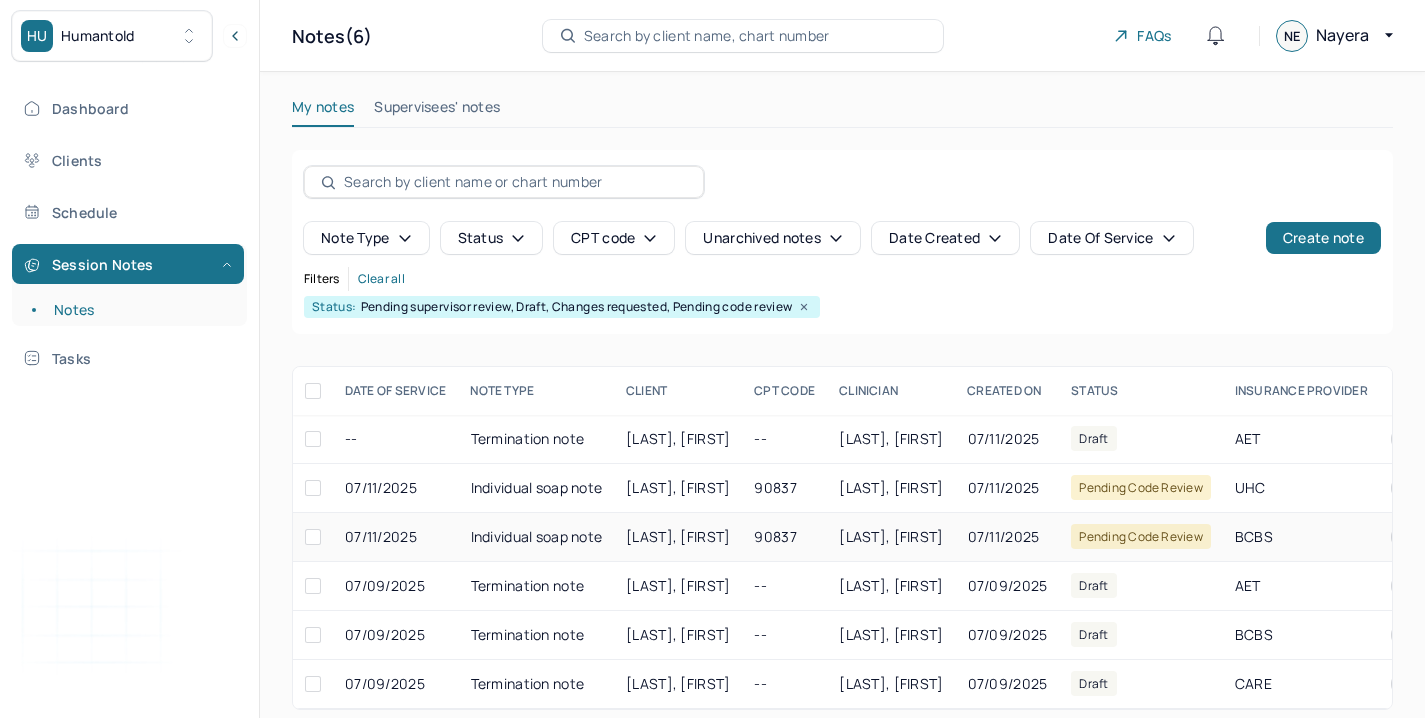 scroll, scrollTop: 32, scrollLeft: 0, axis: vertical 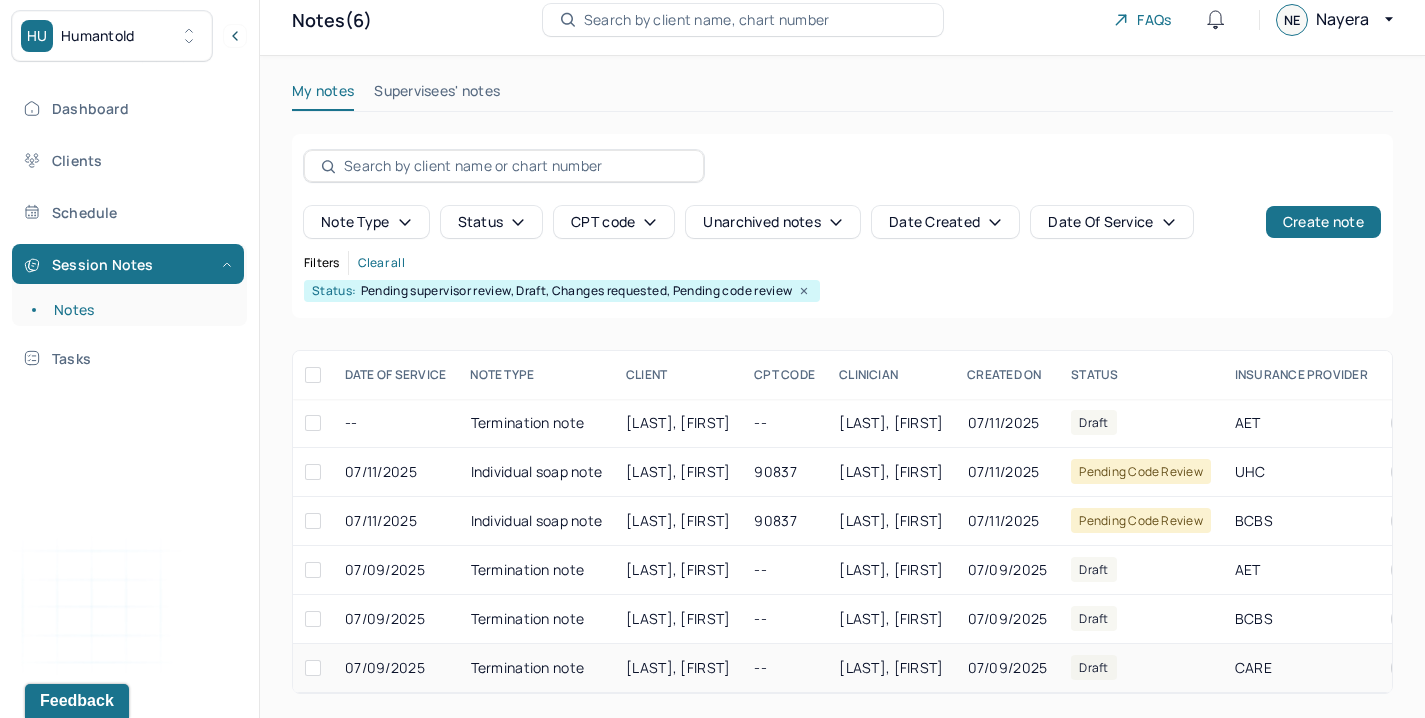 click on "Termination note" at bounding box center [537, 668] 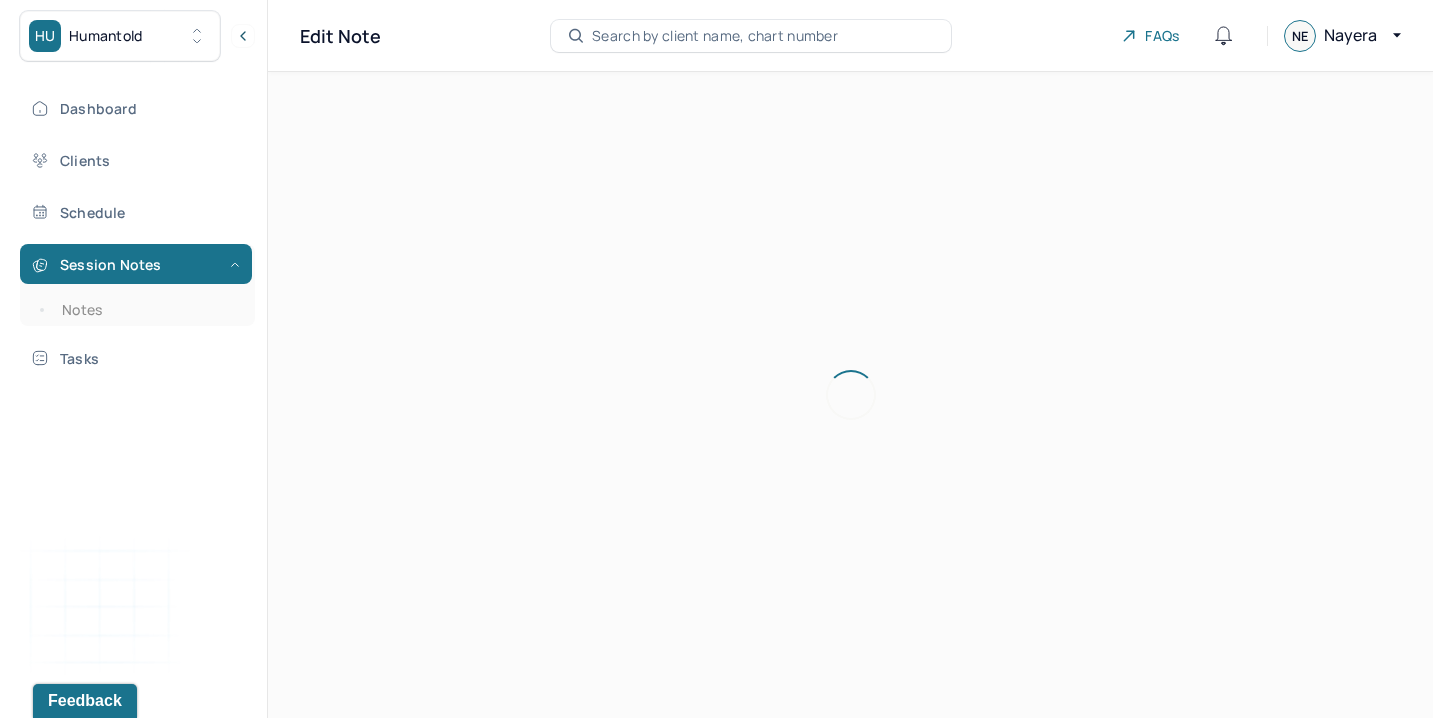 scroll, scrollTop: 0, scrollLeft: 0, axis: both 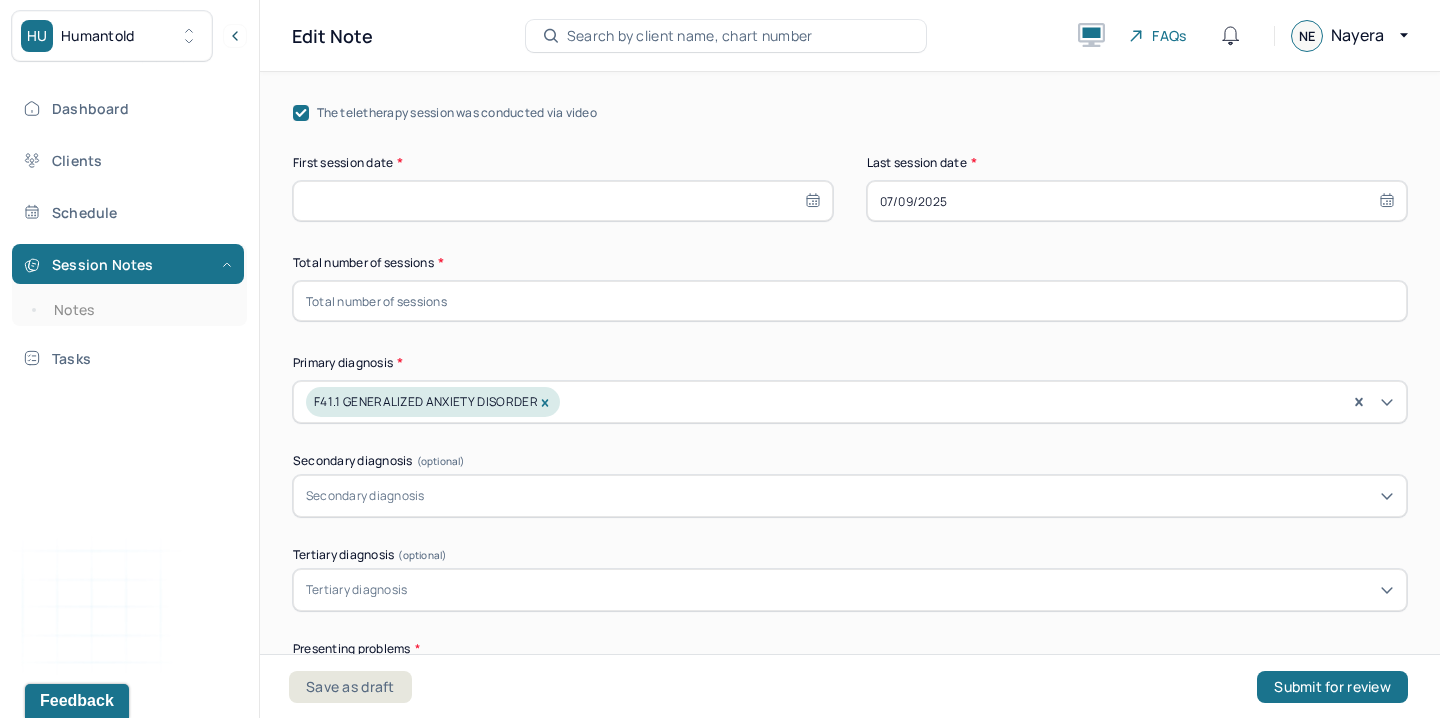 click at bounding box center (563, 201) 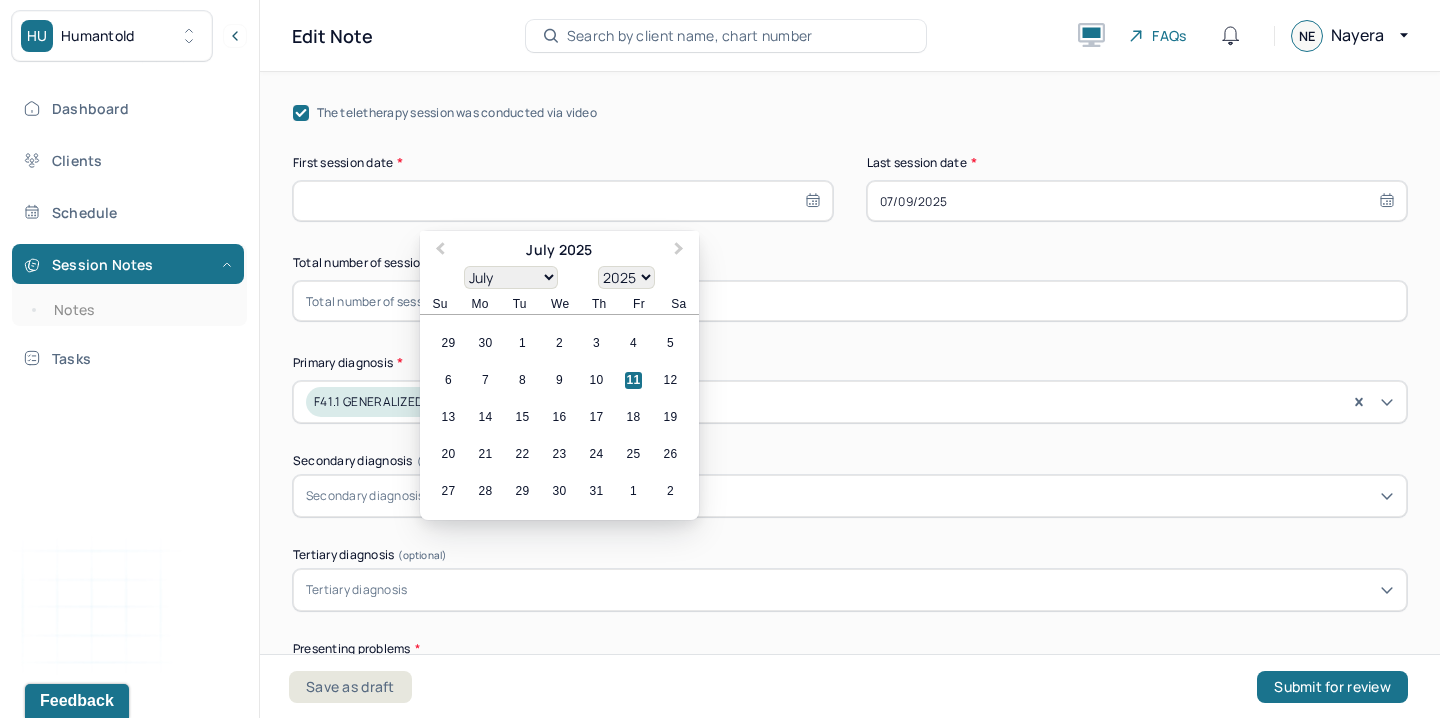 click on "1900 1901 1902 1903 1904 1905 1906 1907 1908 1909 1910 1911 1912 1913 1914 1915 1916 1917 1918 1919 1920 1921 1922 1923 1924 1925 1926 1927 1928 1929 1930 1931 1932 1933 1934 1935 1936 1937 1938 1939 1940 1941 1942 1943 1944 1945 1946 1947 1948 1949 1950 1951 1952 1953 1954 1955 1956 1957 1958 1959 1960 1961 1962 1963 1964 1965 1966 1967 1968 1969 1970 1971 1972 1973 1974 1975 1976 1977 1978 1979 1980 1981 1982 1983 1984 1985 1986 1987 1988 1989 1990 1991 1992 1993 1994 1995 1996 1997 1998 1999 2000 2001 2002 2003 2004 2005 2006 2007 2008 2009 2010 2011 2012 2013 2014 2015 2016 2017 2018 2019 2020 2021 2022 2023 2024 2025 2026 2027 2028 2029 2030 2031 2032 2033 2034 2035 2036 2037 2038 2039 2040 2041 2042 2043 2044 2045 2046 2047 2048 2049 2050 2051 2052 2053 2054 2055 2056 2057 2058 2059 2060 2061 2062 2063 2064 2065 2066 2067 2068 2069 2070 2071 2072 2073 2074 2075 2076 2077 2078 2079 2080 2081 2082 2083 2084 2085 2086 2087 2088 2089 2090 2091 2092 2093 2094 2095 2096 2097 2098 2099 2100" at bounding box center [626, 277] 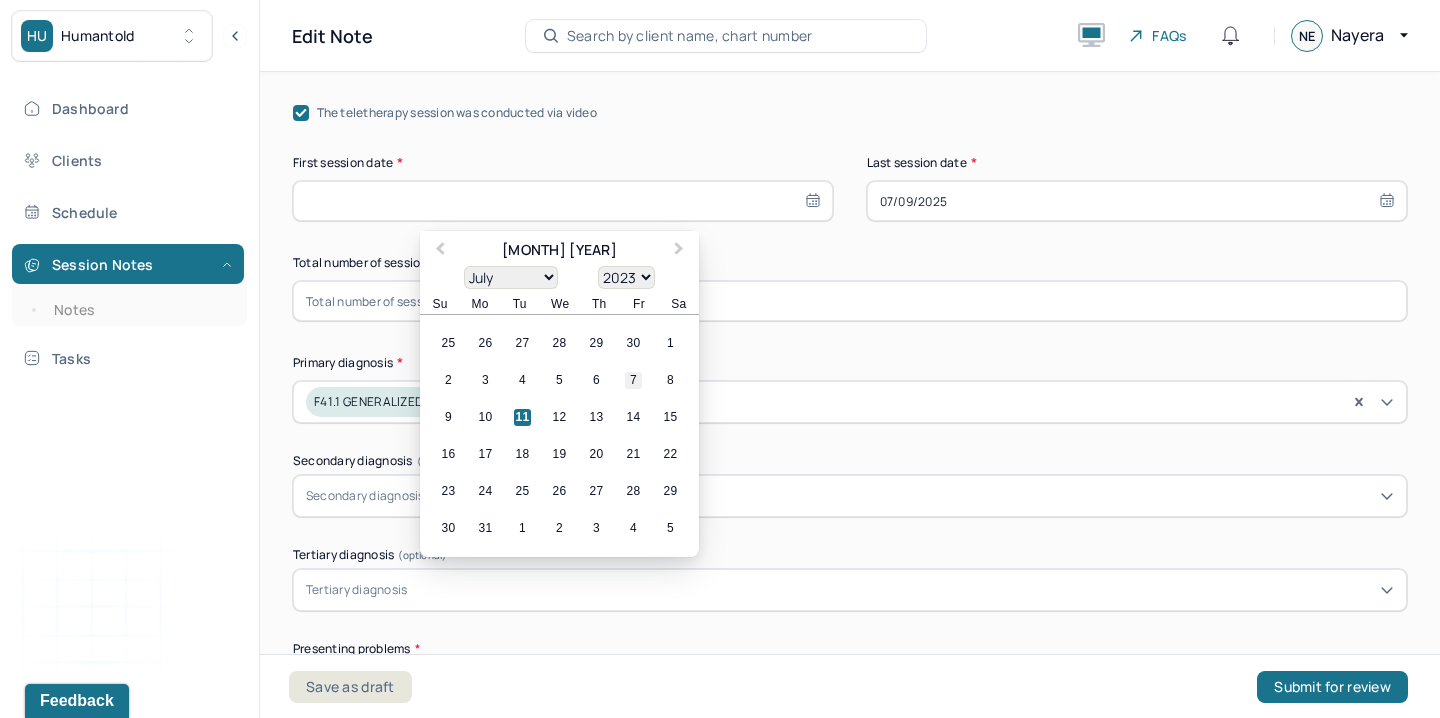 click on "7" at bounding box center (633, 380) 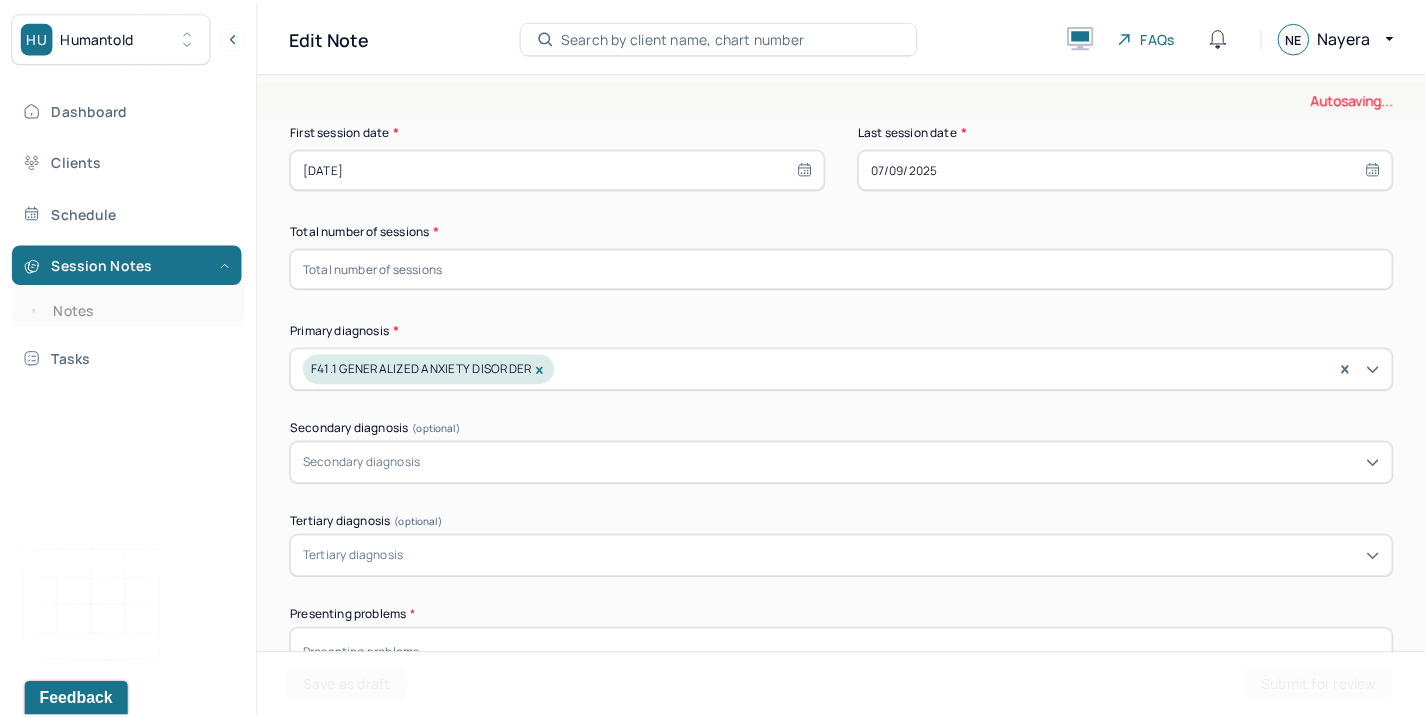 scroll, scrollTop: 564, scrollLeft: 0, axis: vertical 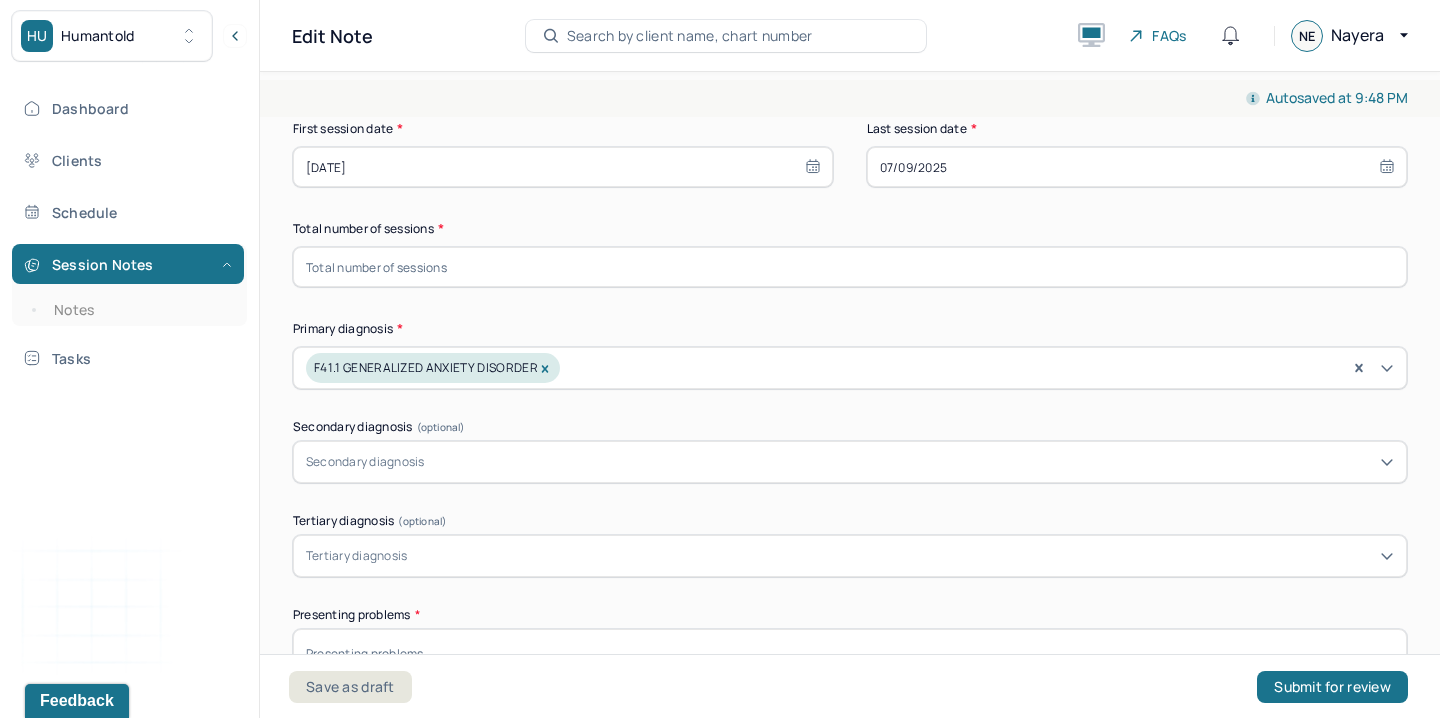 select on "6" 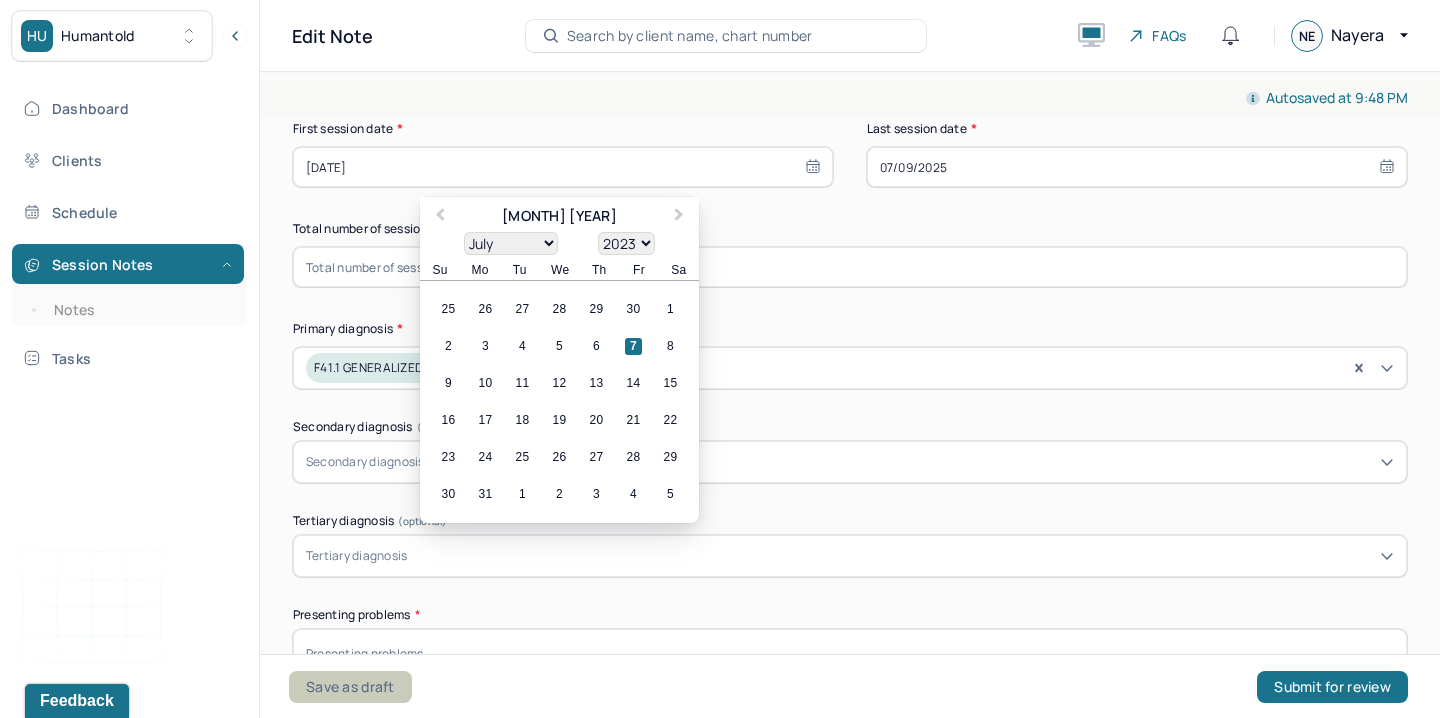 click on "Save as draft" at bounding box center [350, 687] 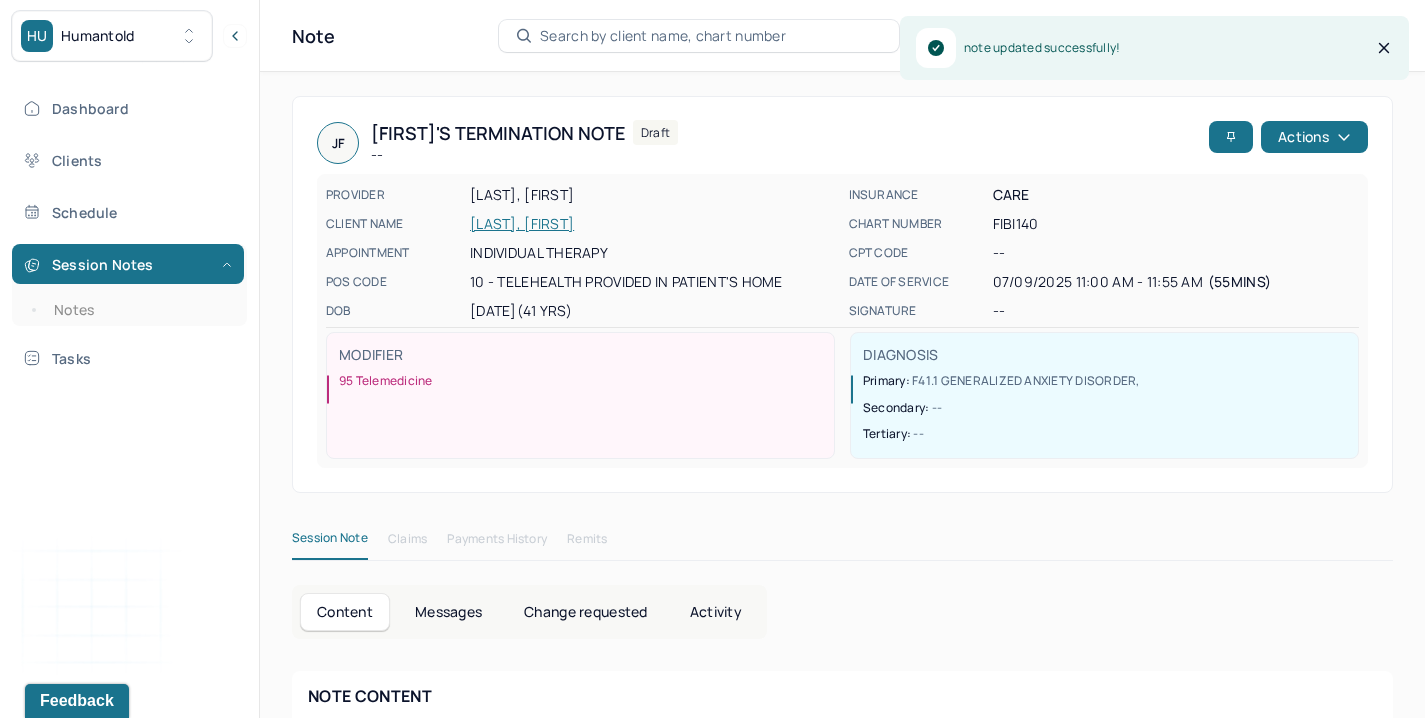 click on "[LAST], [FIRST]" at bounding box center (653, 224) 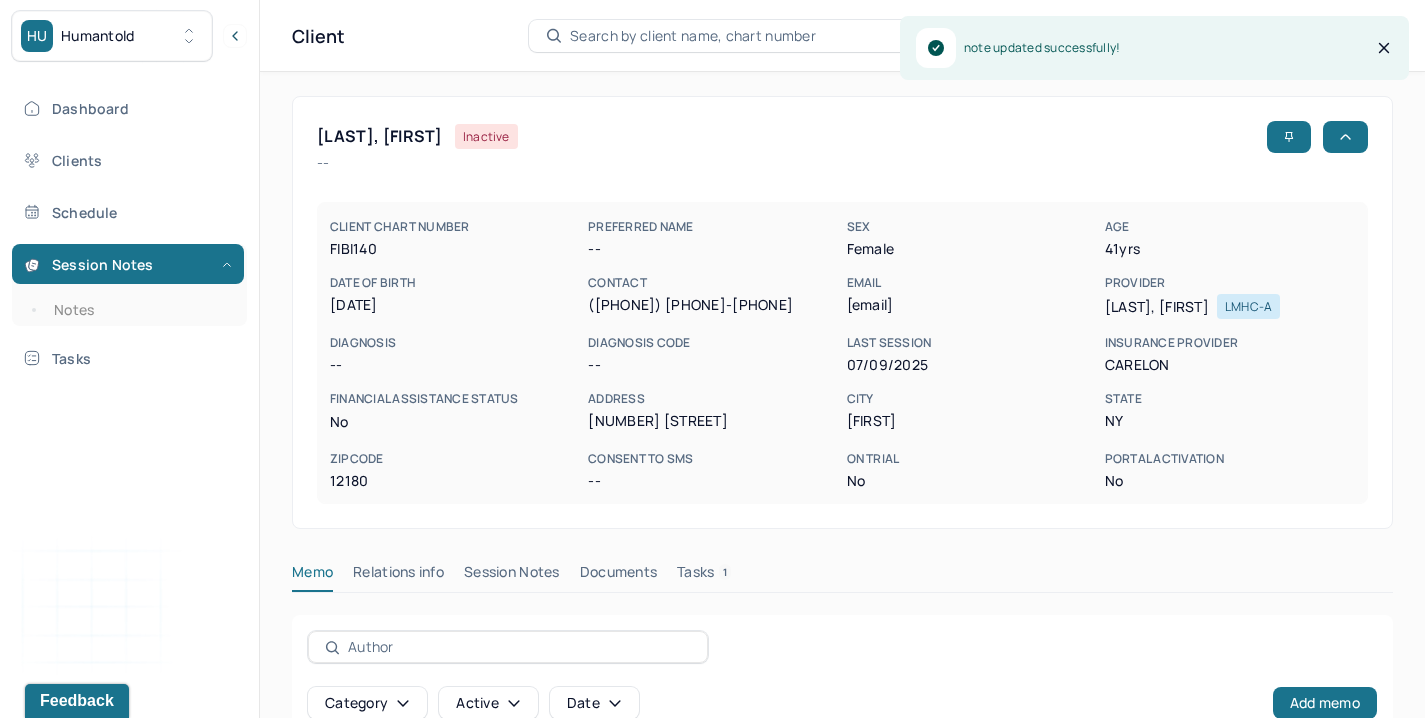 click on "Memo     Relations info     Session Notes     Documents     Tasks 1" at bounding box center (842, 577) 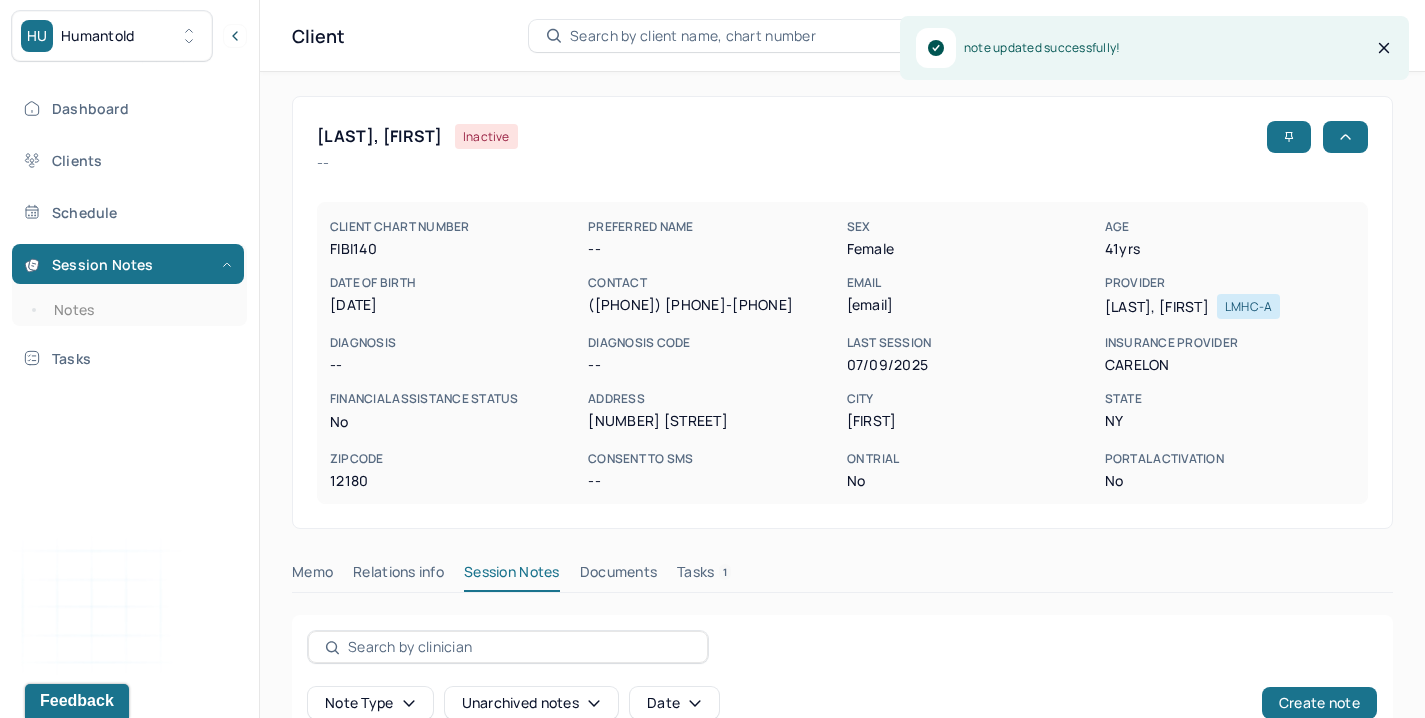 scroll, scrollTop: 648, scrollLeft: 0, axis: vertical 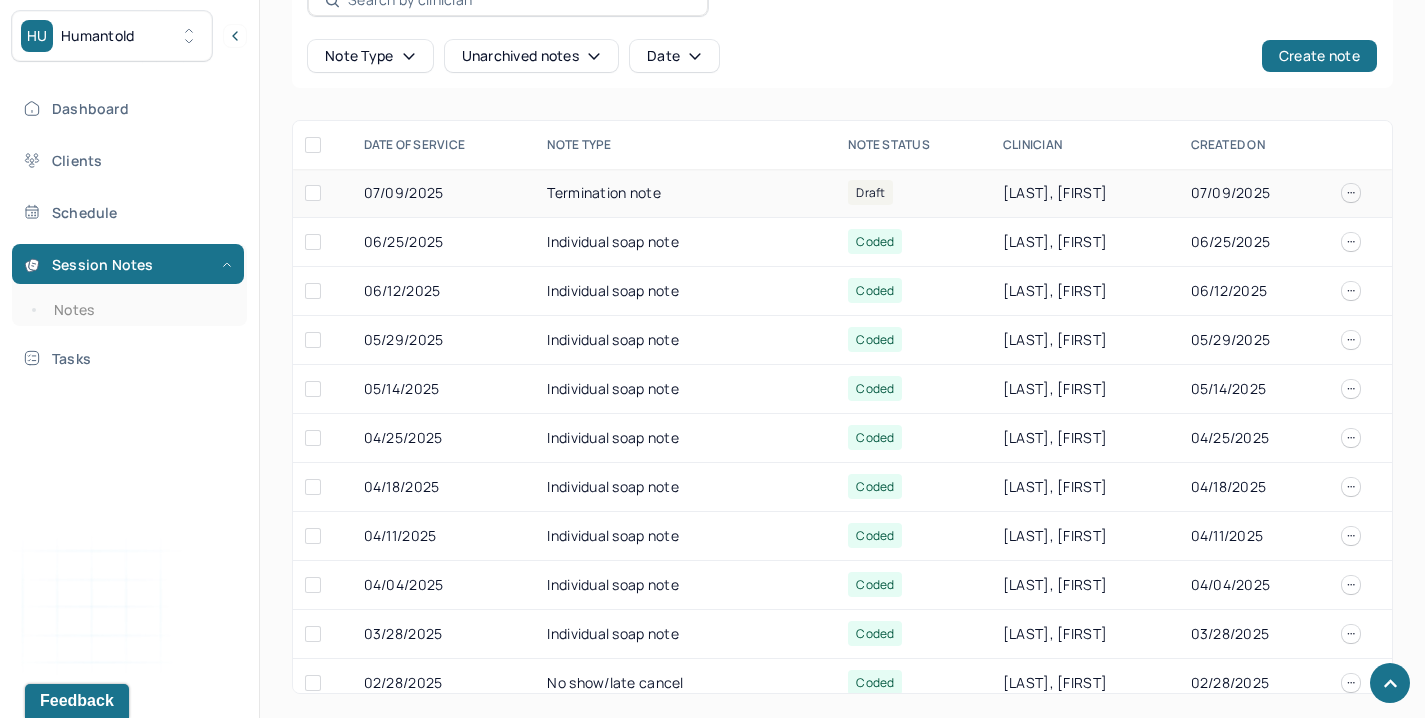 click on "Termination note" at bounding box center [685, 193] 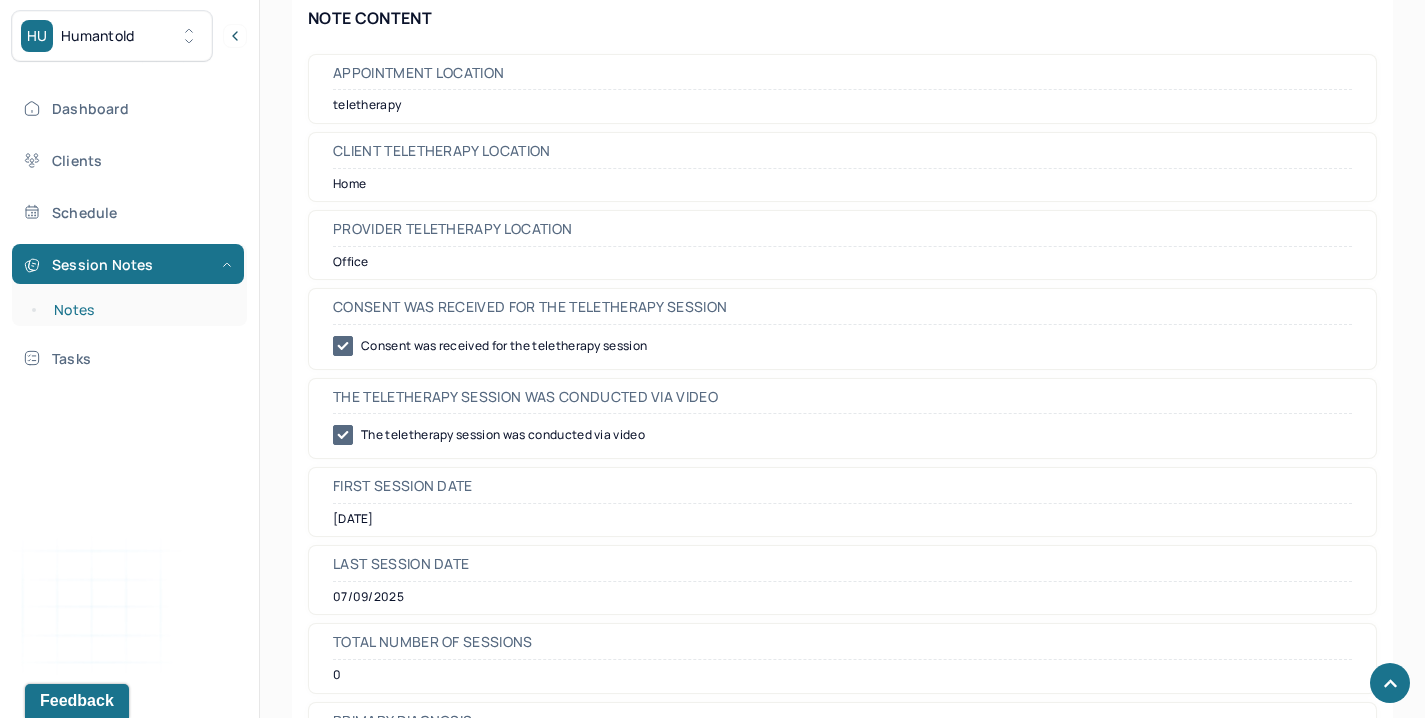click on "Notes" at bounding box center [139, 310] 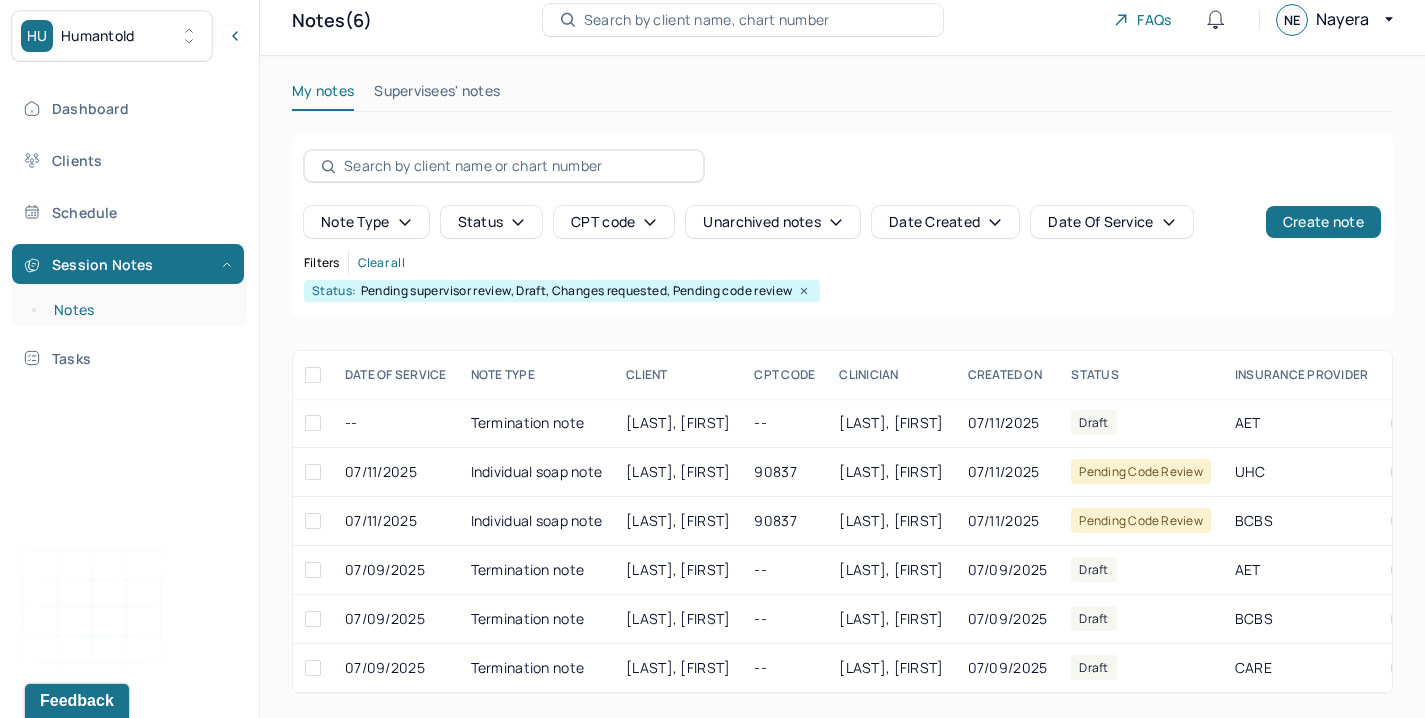 scroll, scrollTop: 32, scrollLeft: 0, axis: vertical 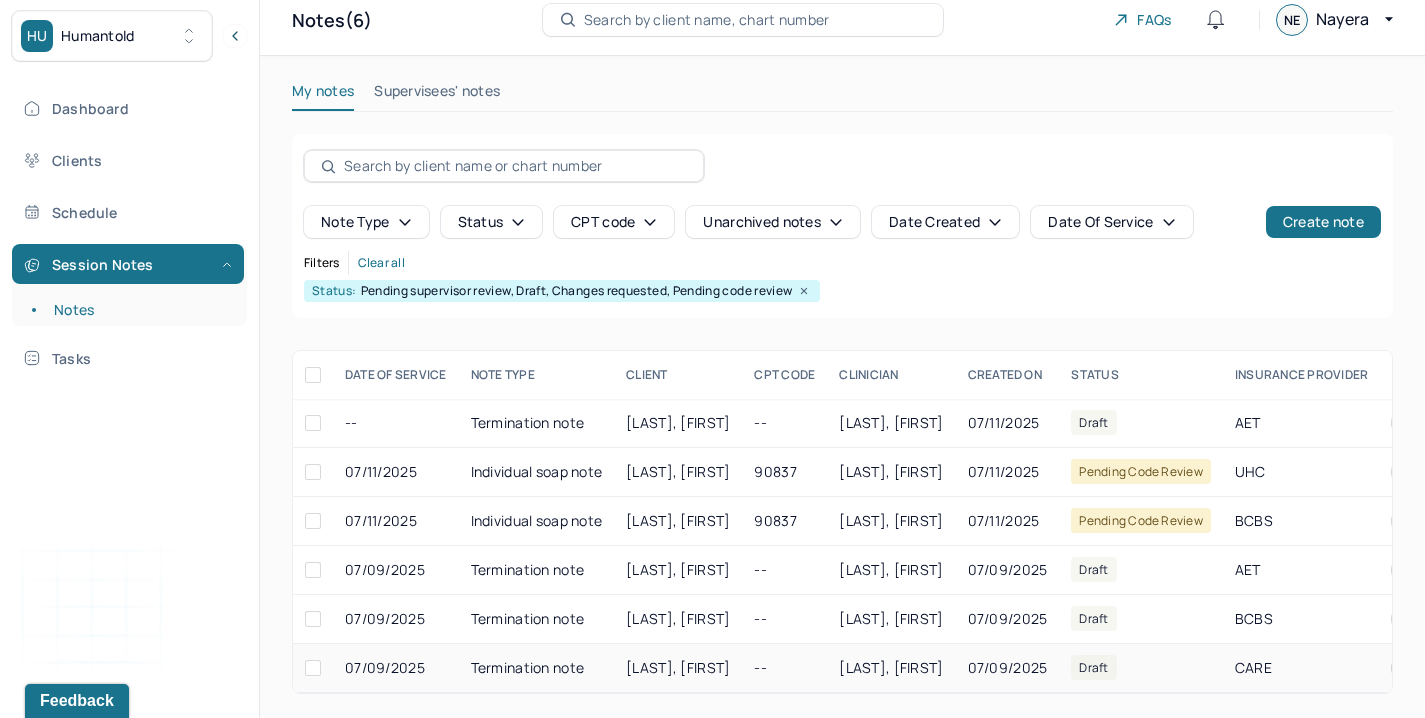 click on "Termination note" at bounding box center [537, 668] 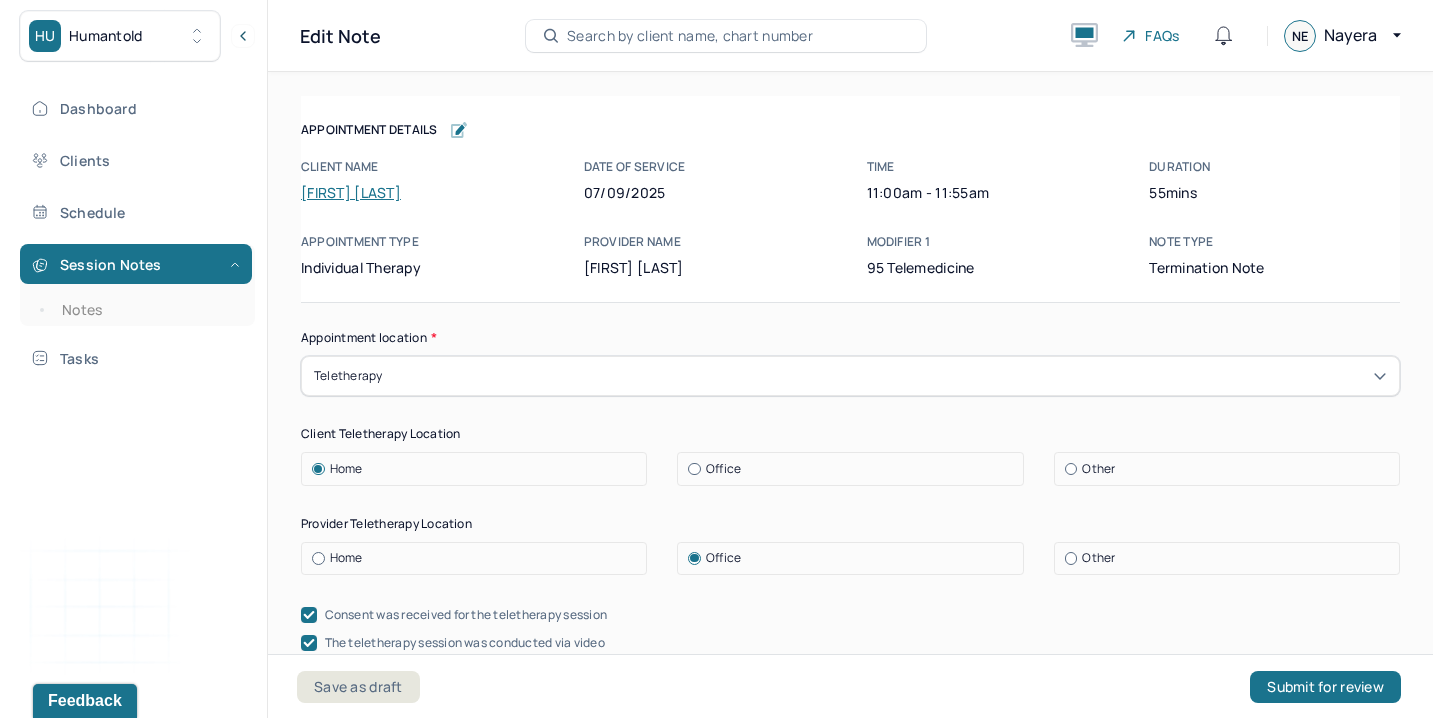 scroll, scrollTop: 0, scrollLeft: 0, axis: both 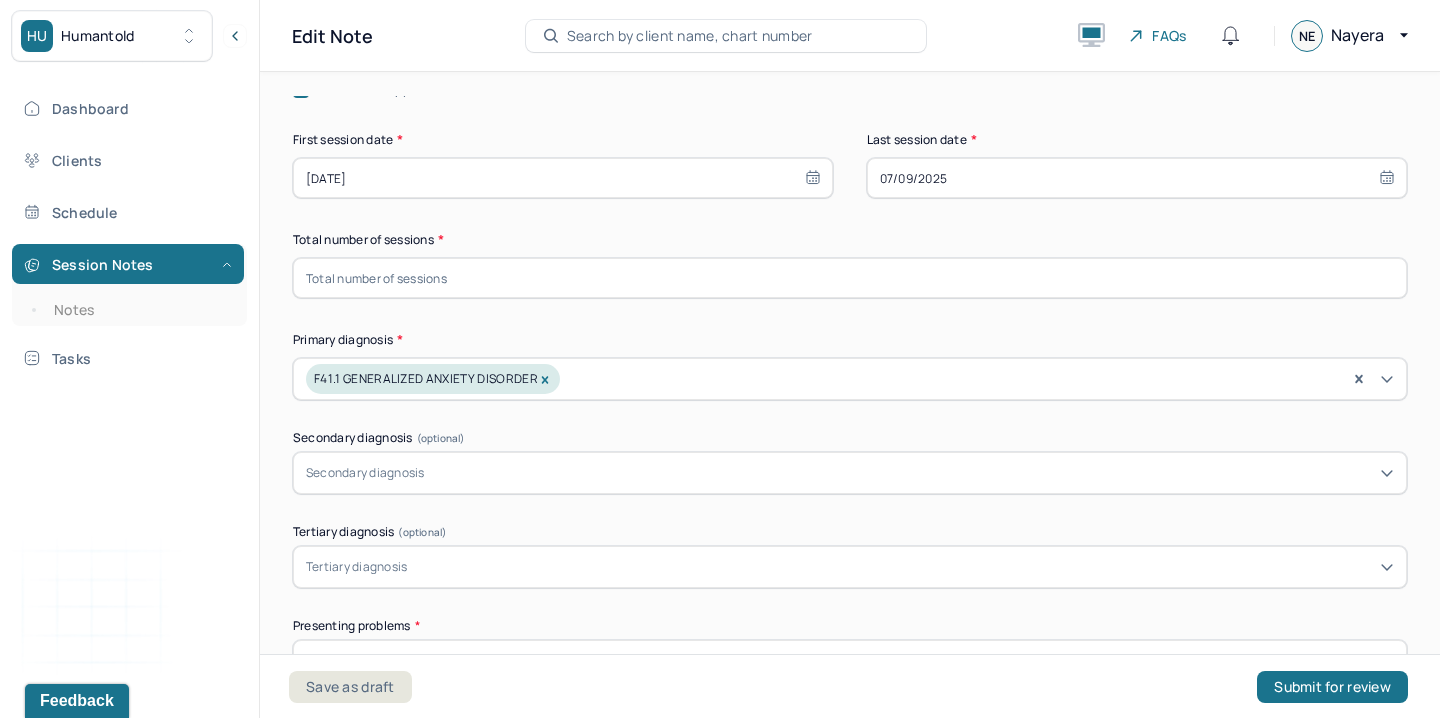 click at bounding box center (850, 278) 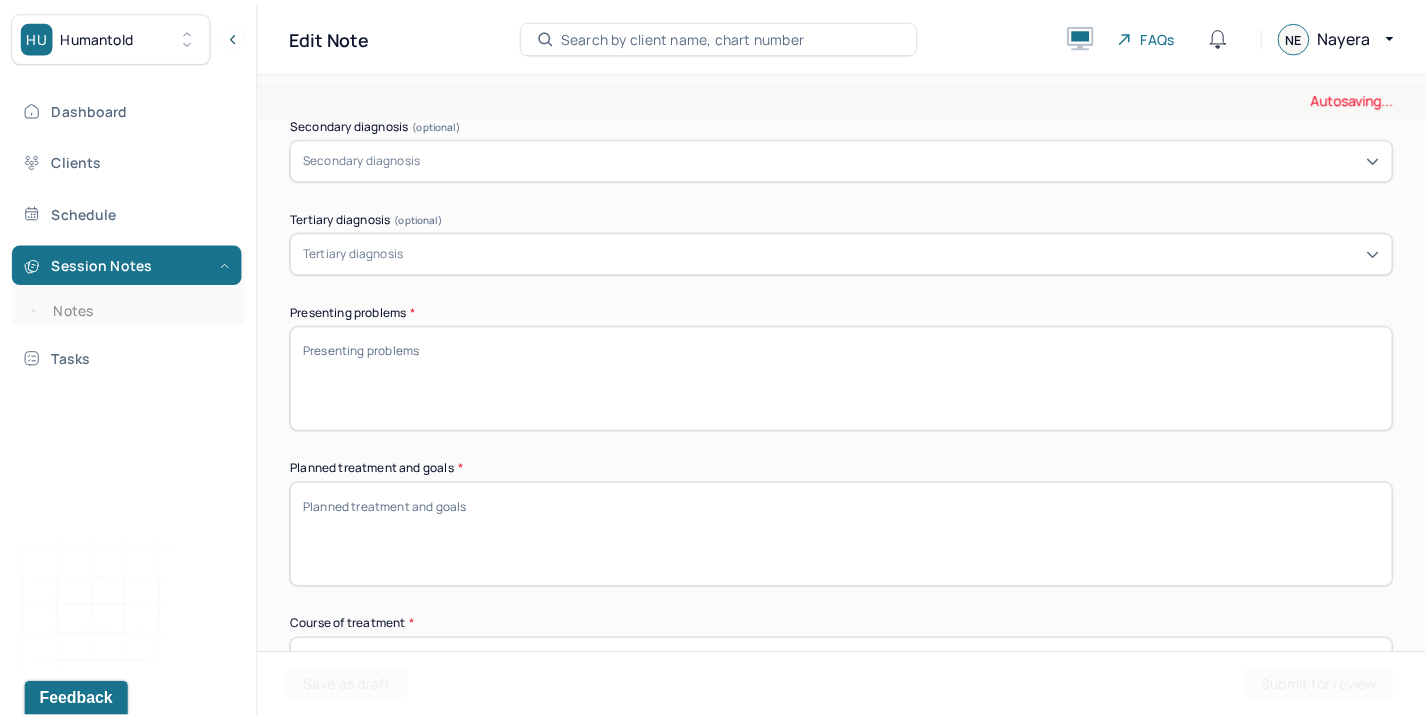 scroll, scrollTop: 871, scrollLeft: 0, axis: vertical 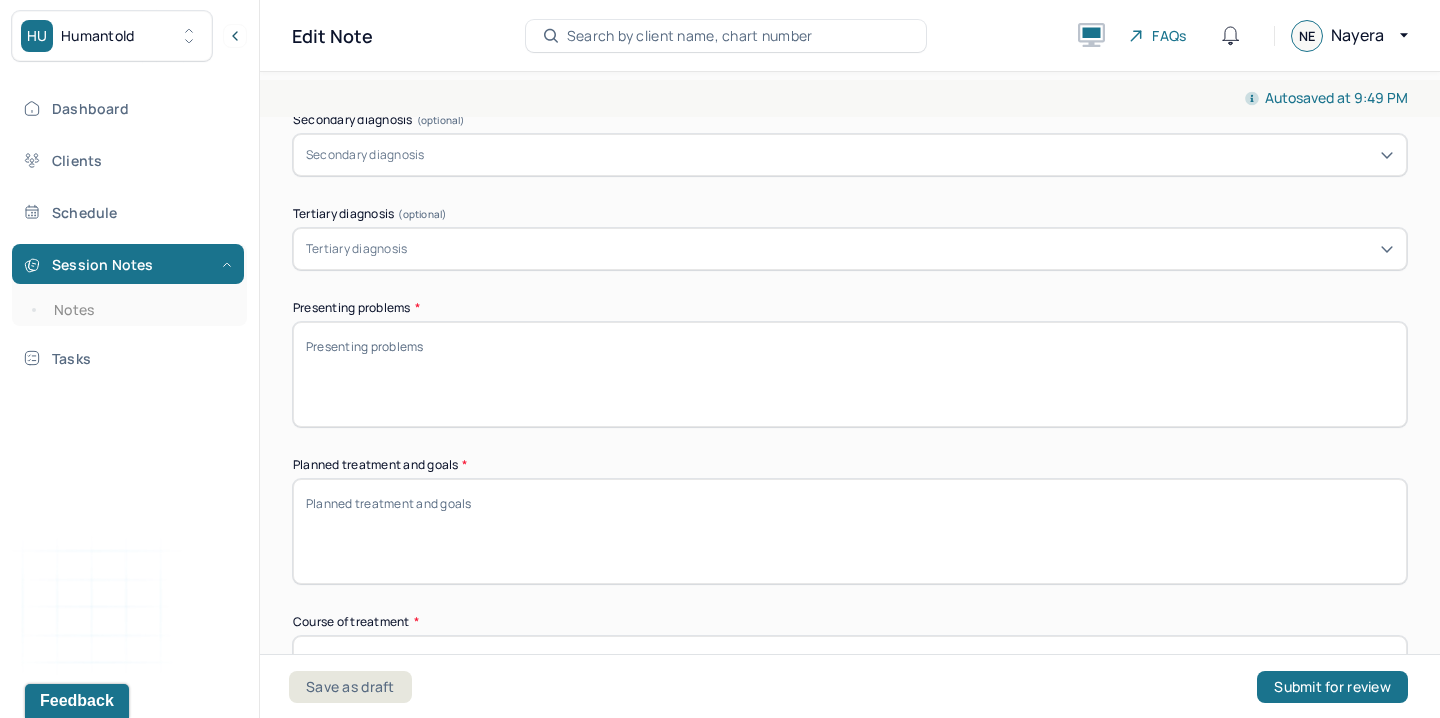 type on "73" 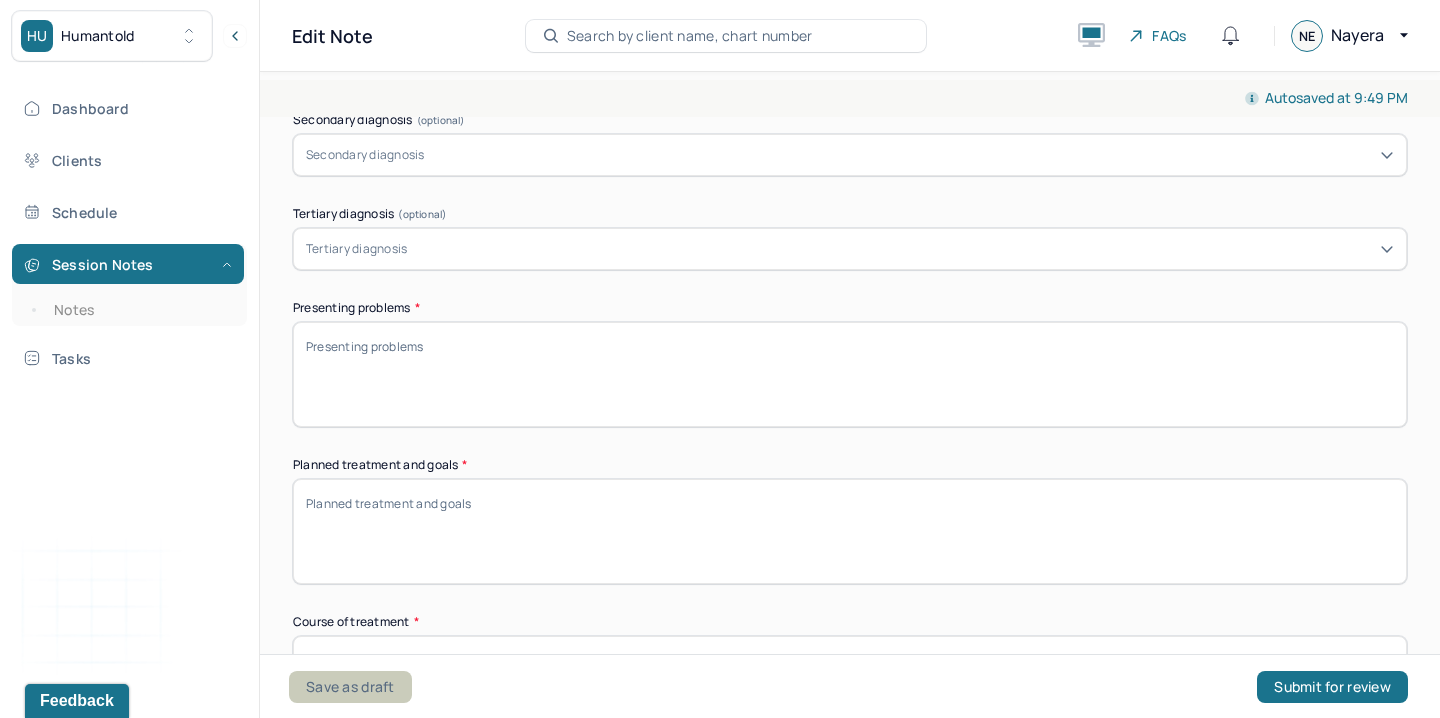 click on "Save as draft" at bounding box center (350, 687) 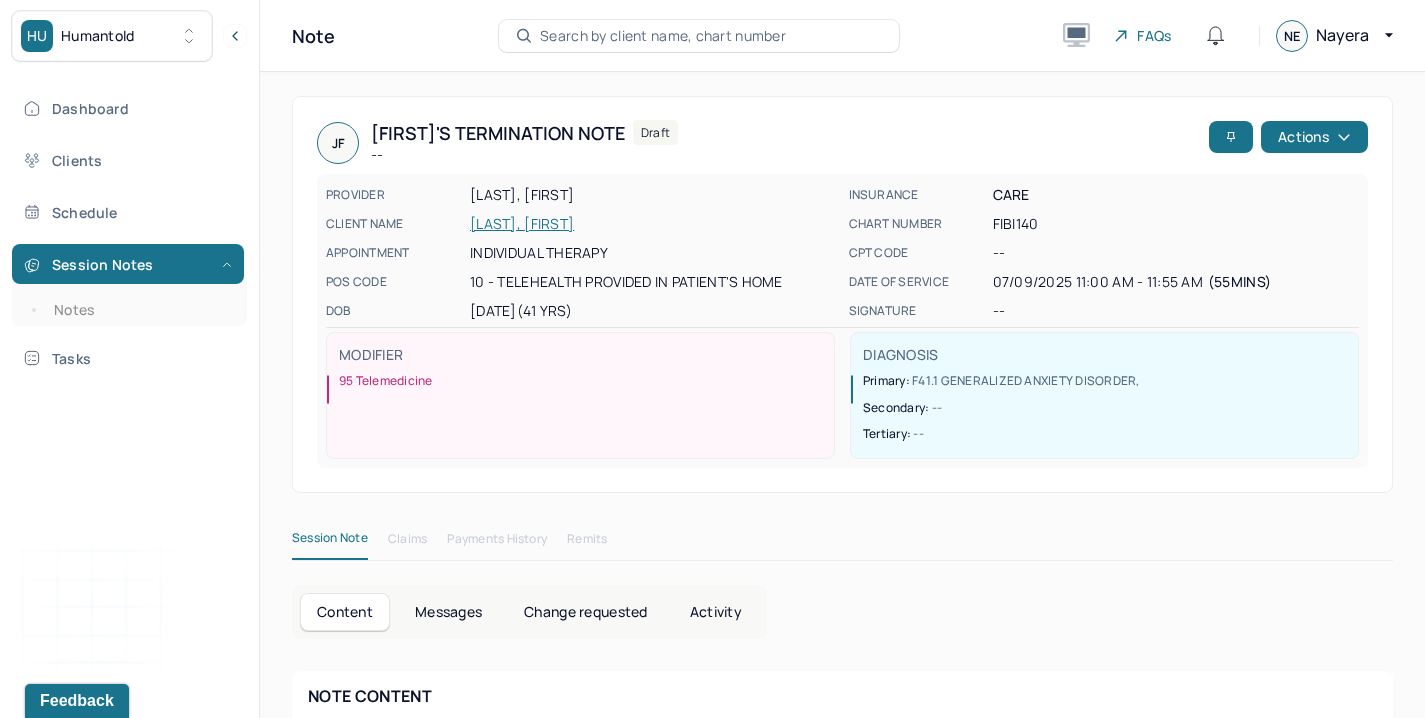 scroll, scrollTop: 1, scrollLeft: 0, axis: vertical 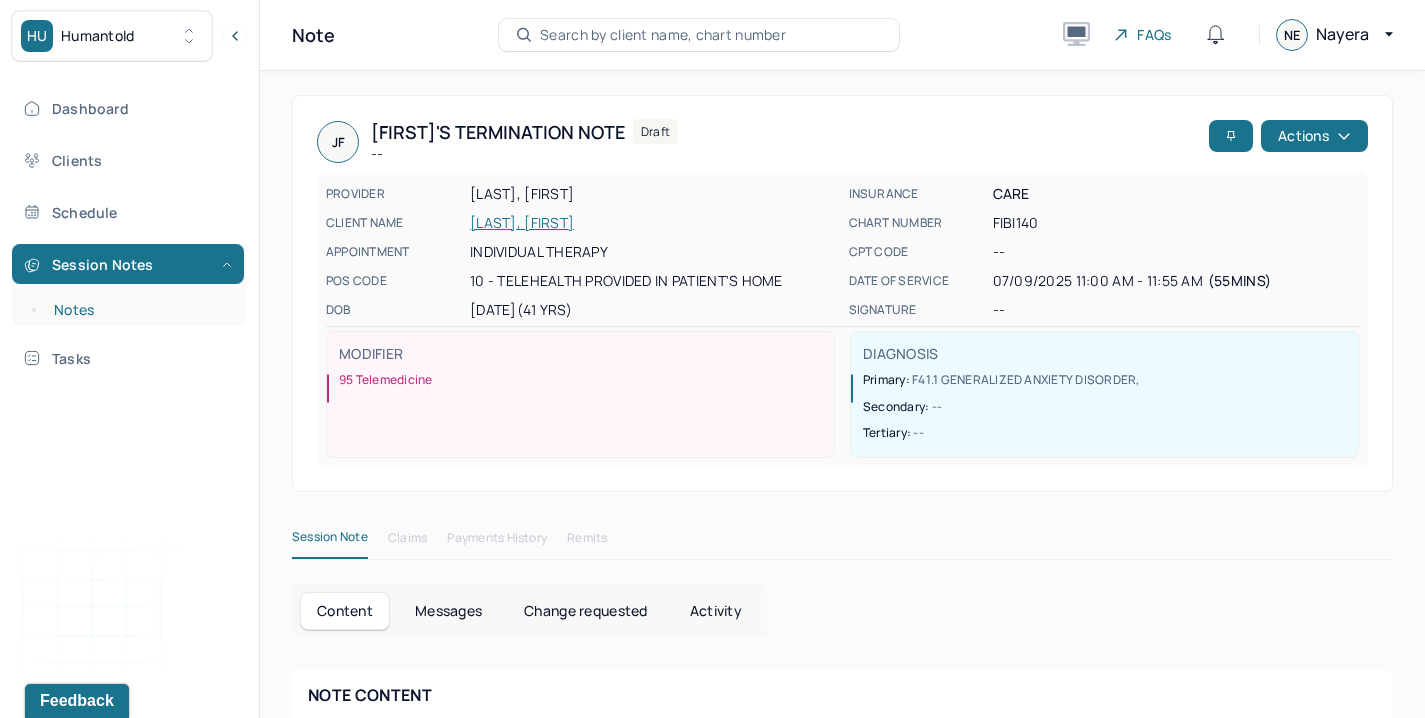 click on "Notes" at bounding box center [139, 310] 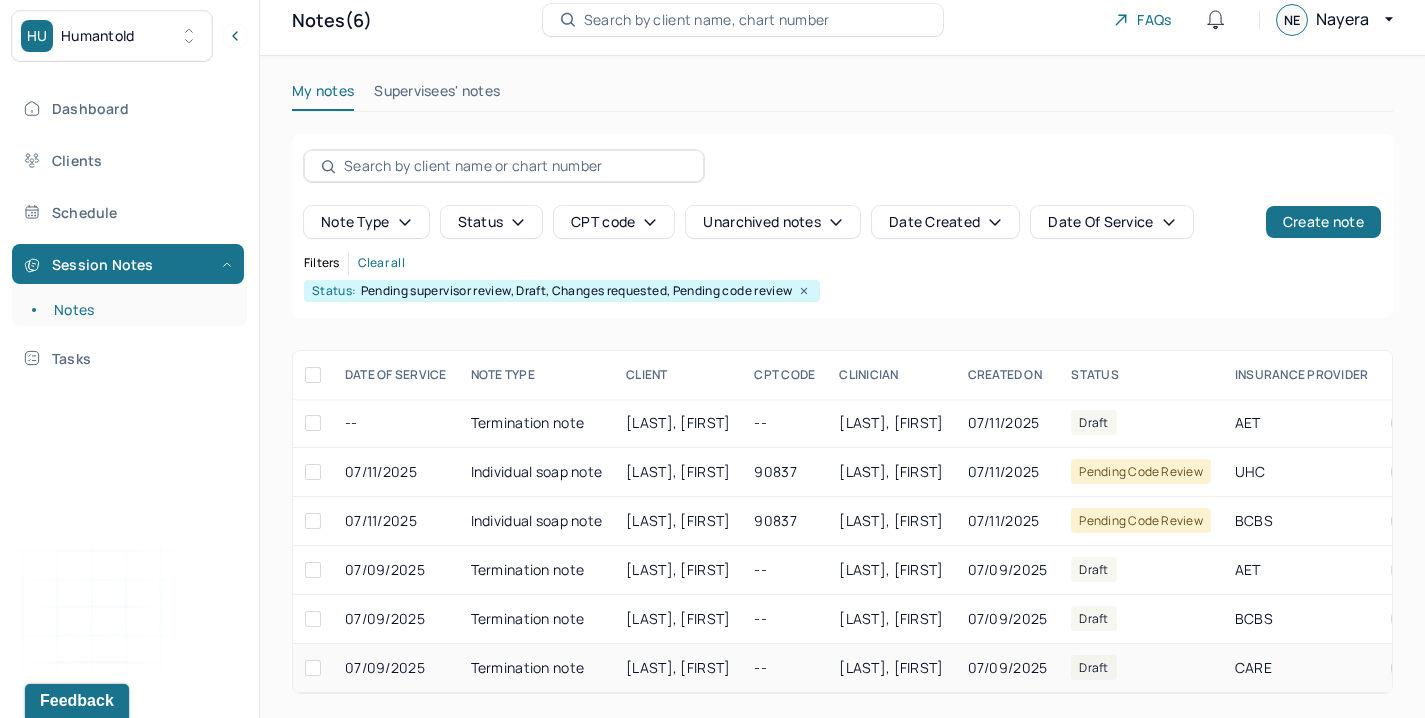 scroll, scrollTop: 27, scrollLeft: 0, axis: vertical 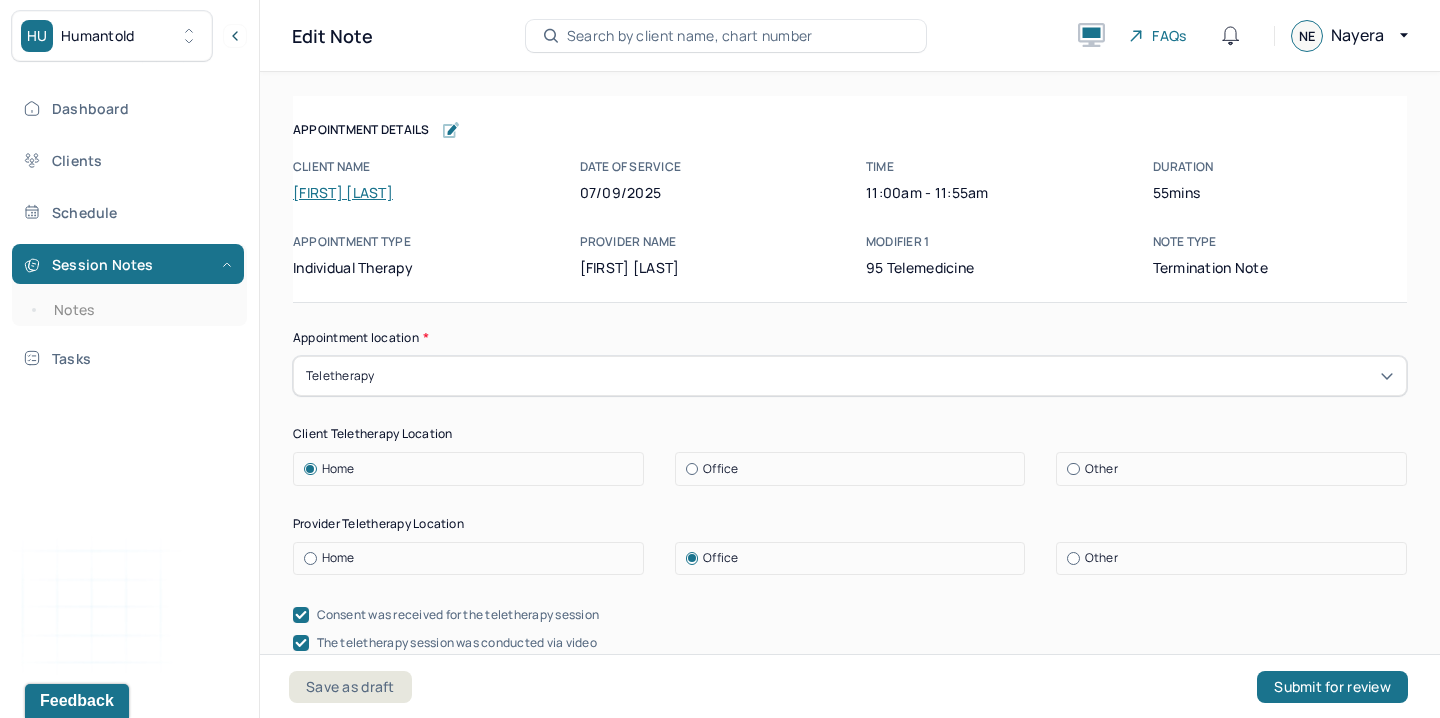 click on "[FIRST] [LAST]" at bounding box center [343, 192] 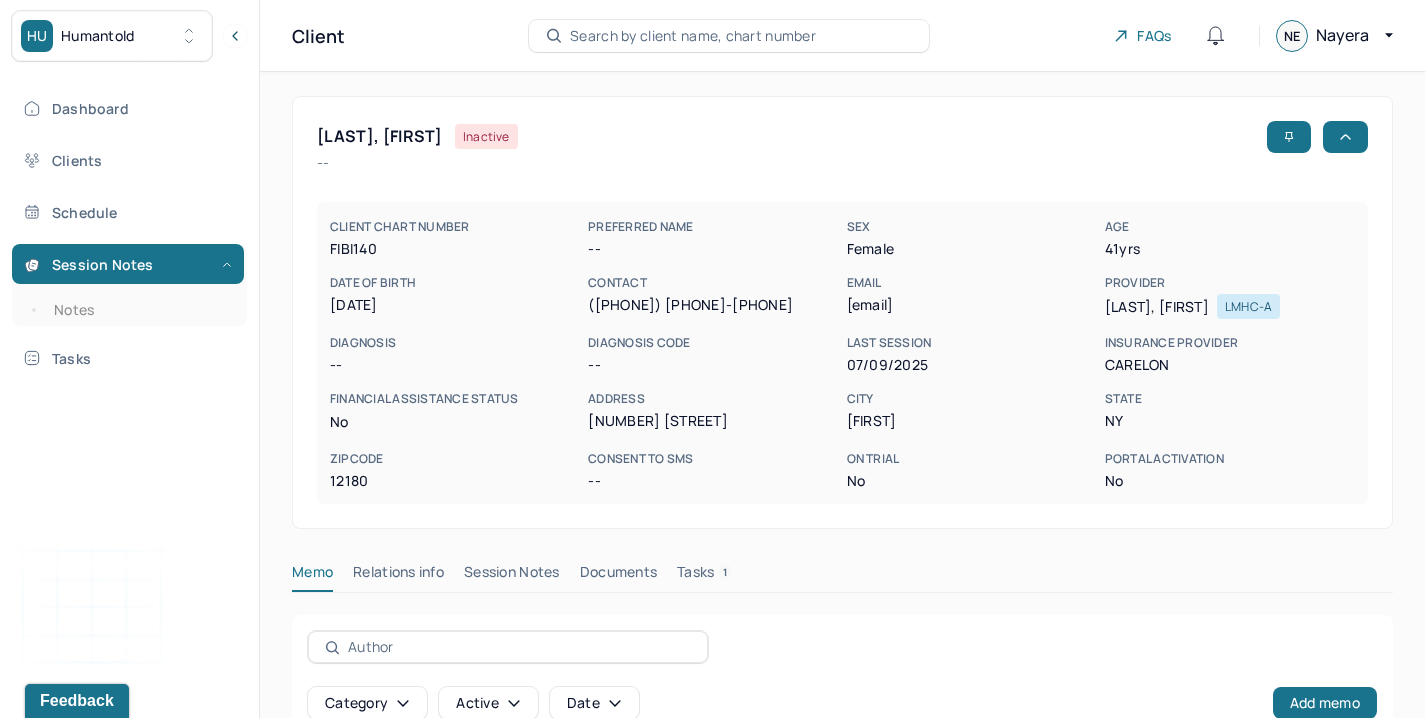 click on "Session Notes" at bounding box center (512, 576) 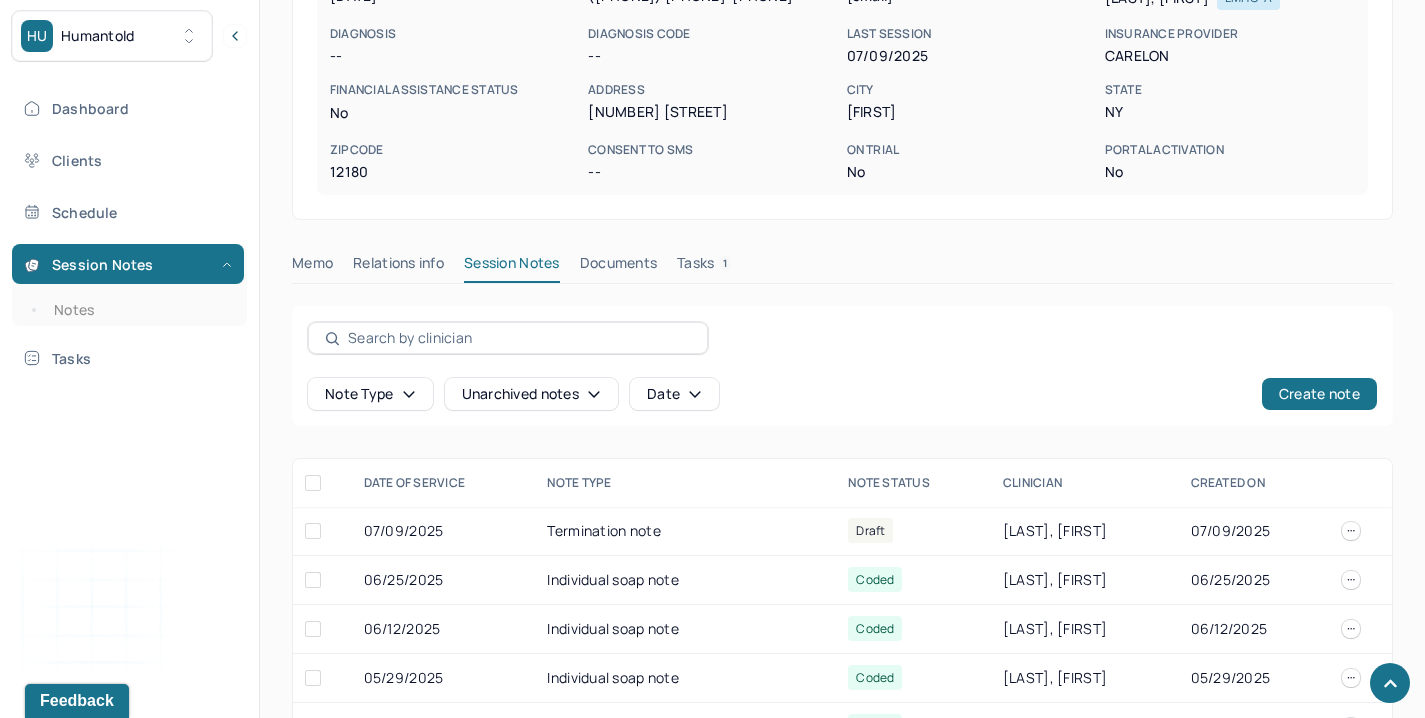 scroll, scrollTop: 648, scrollLeft: 0, axis: vertical 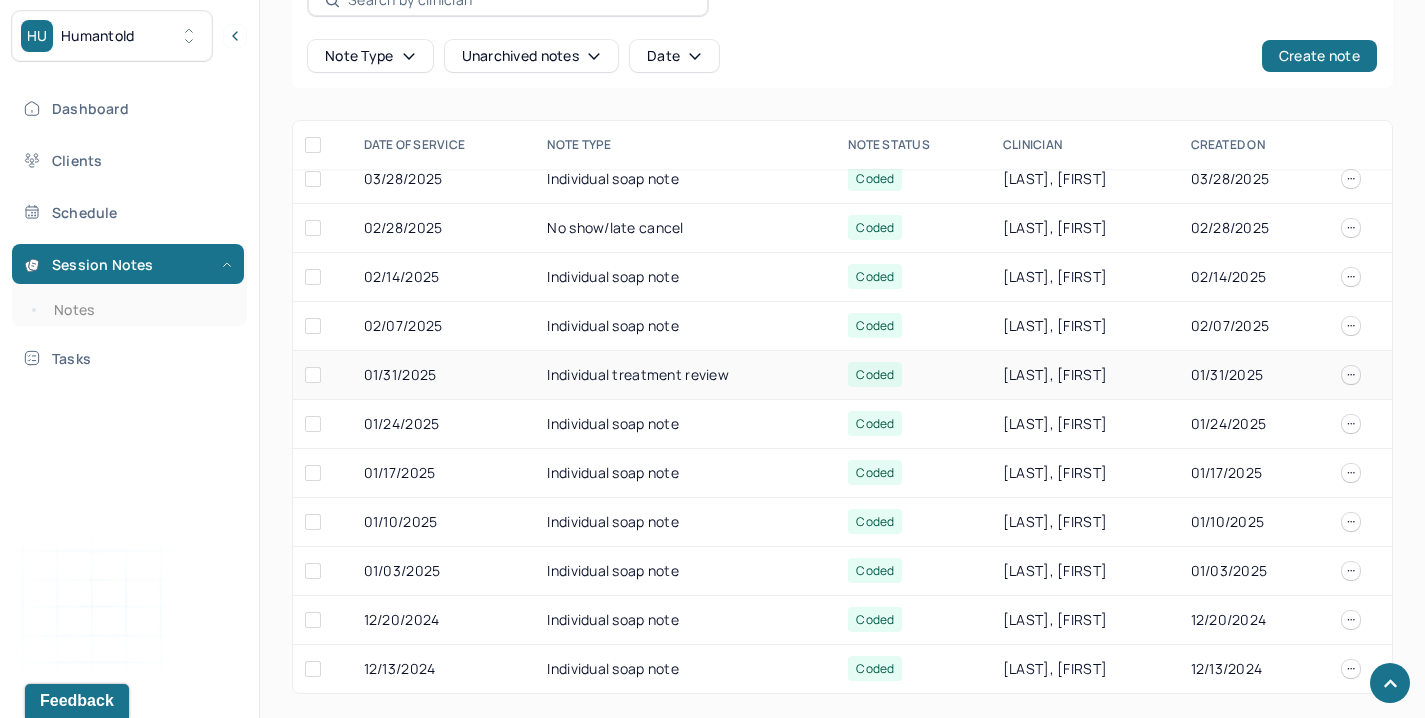 click on "Individual treatment review" at bounding box center (685, 375) 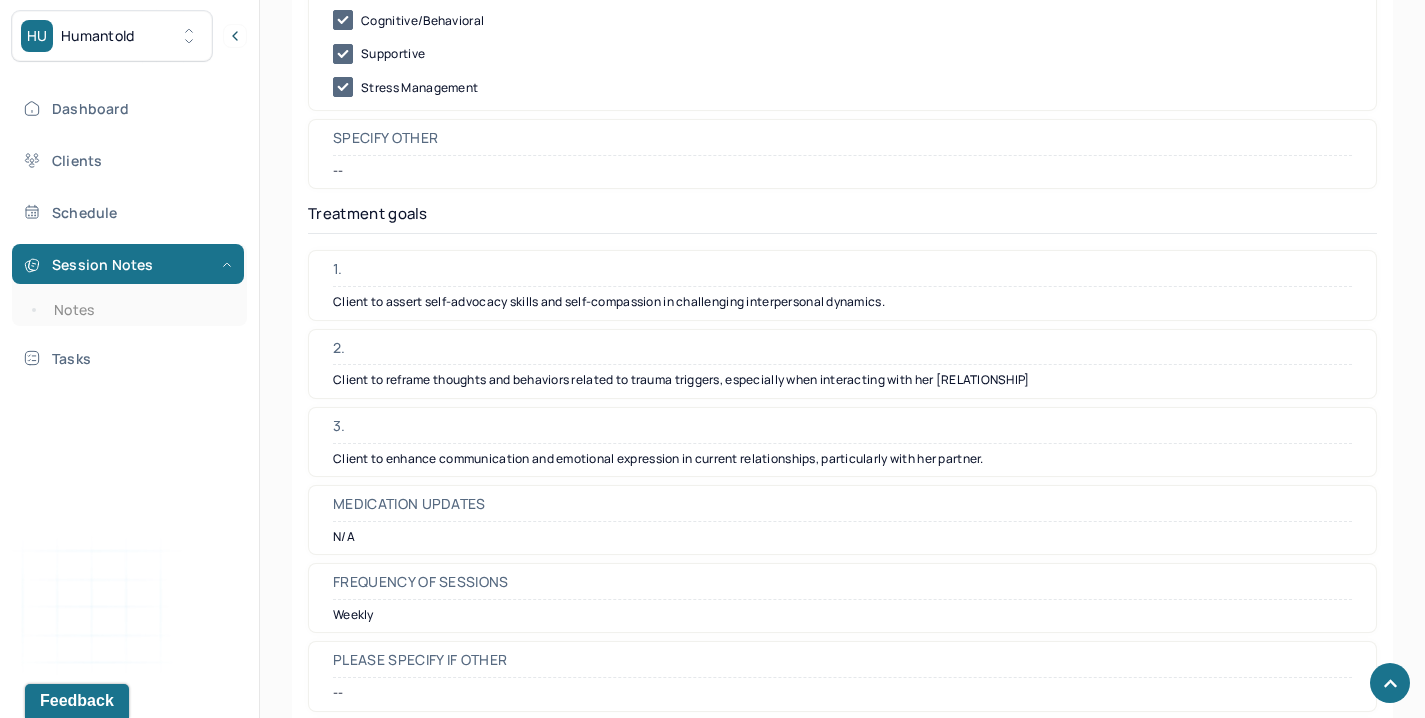 scroll, scrollTop: 4892, scrollLeft: 0, axis: vertical 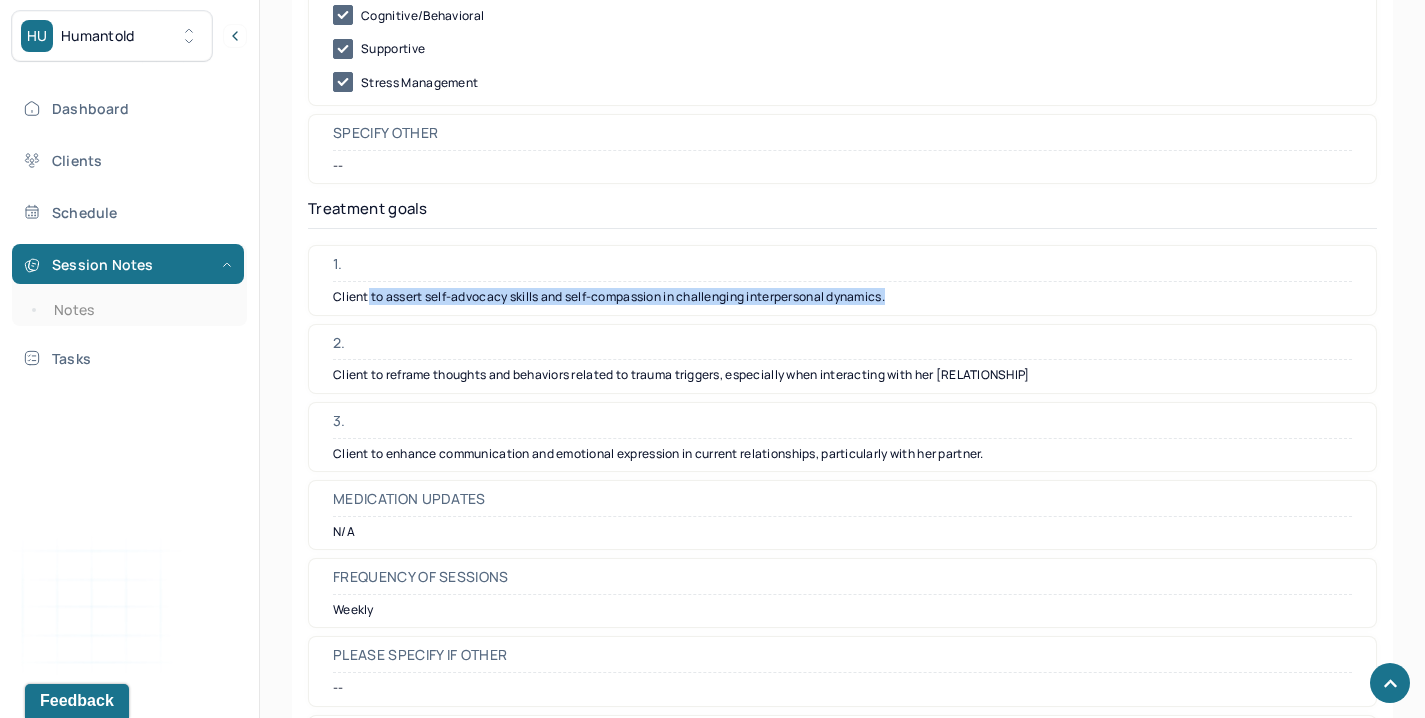 drag, startPoint x: 368, startPoint y: 298, endPoint x: 905, endPoint y: 298, distance: 537 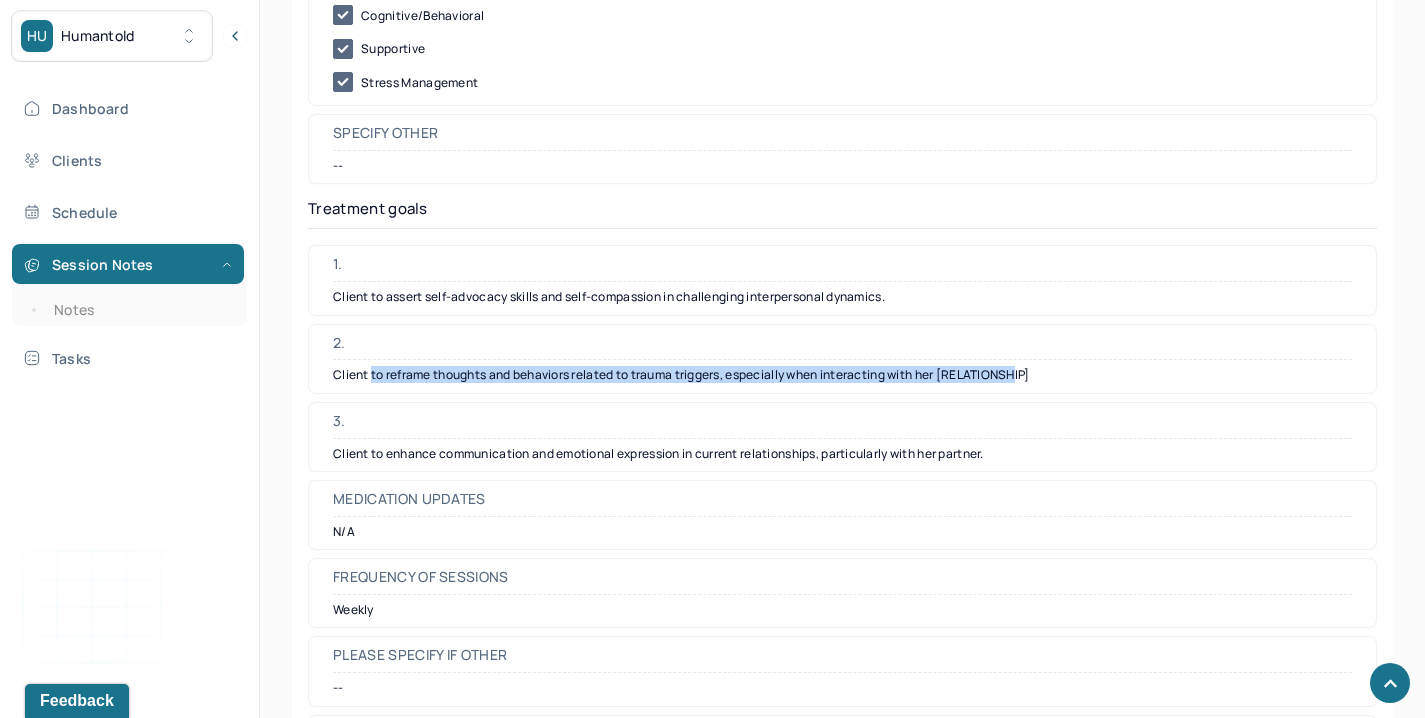 drag, startPoint x: 370, startPoint y: 375, endPoint x: 1044, endPoint y: 377, distance: 674.003 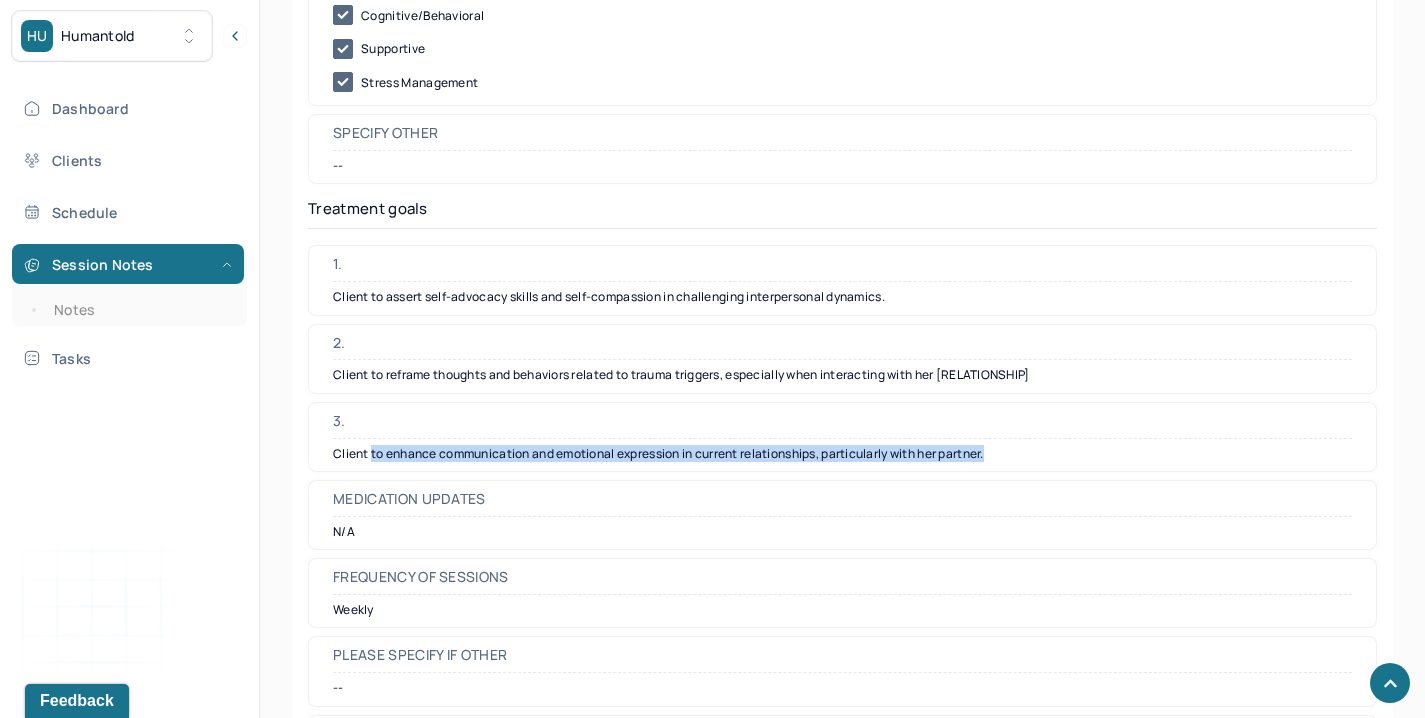 drag, startPoint x: 371, startPoint y: 452, endPoint x: 1036, endPoint y: 453, distance: 665.00073 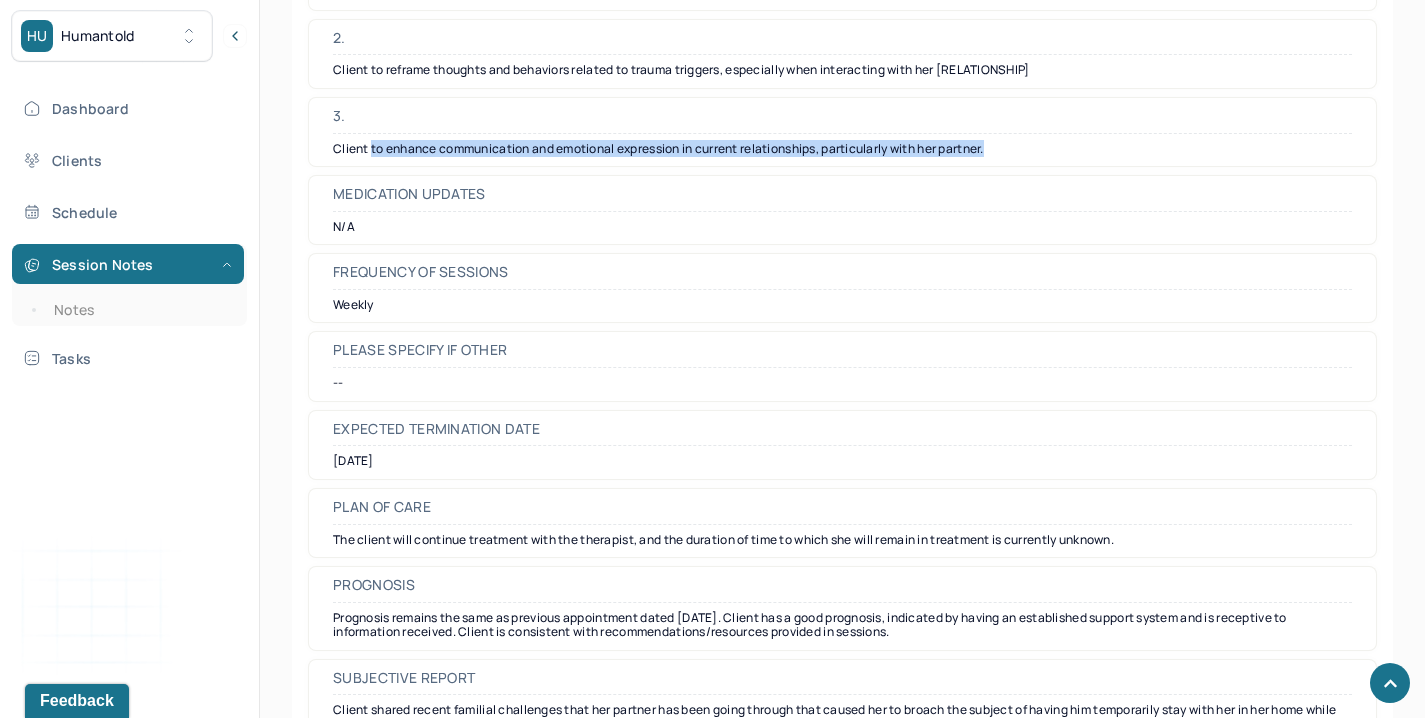 scroll, scrollTop: 5429, scrollLeft: 0, axis: vertical 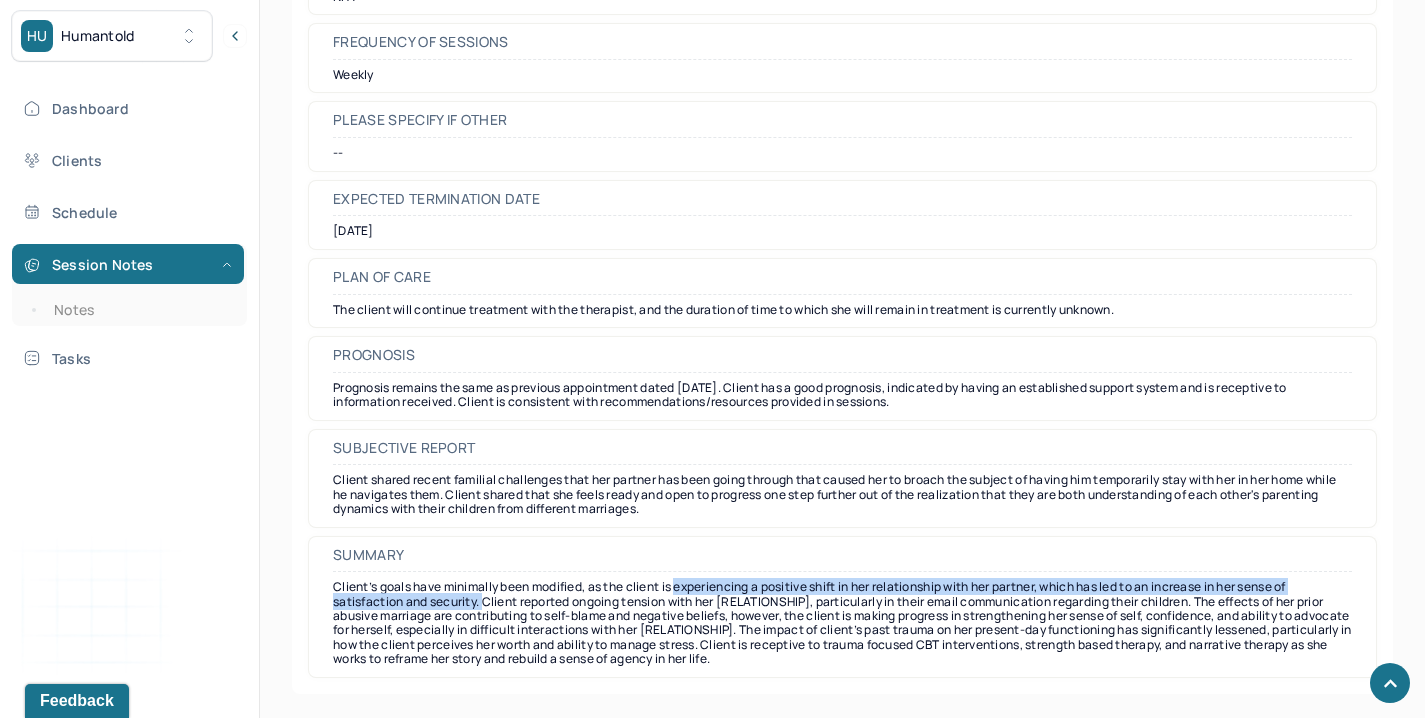 drag, startPoint x: 681, startPoint y: 586, endPoint x: 485, endPoint y: 609, distance: 197.34488 